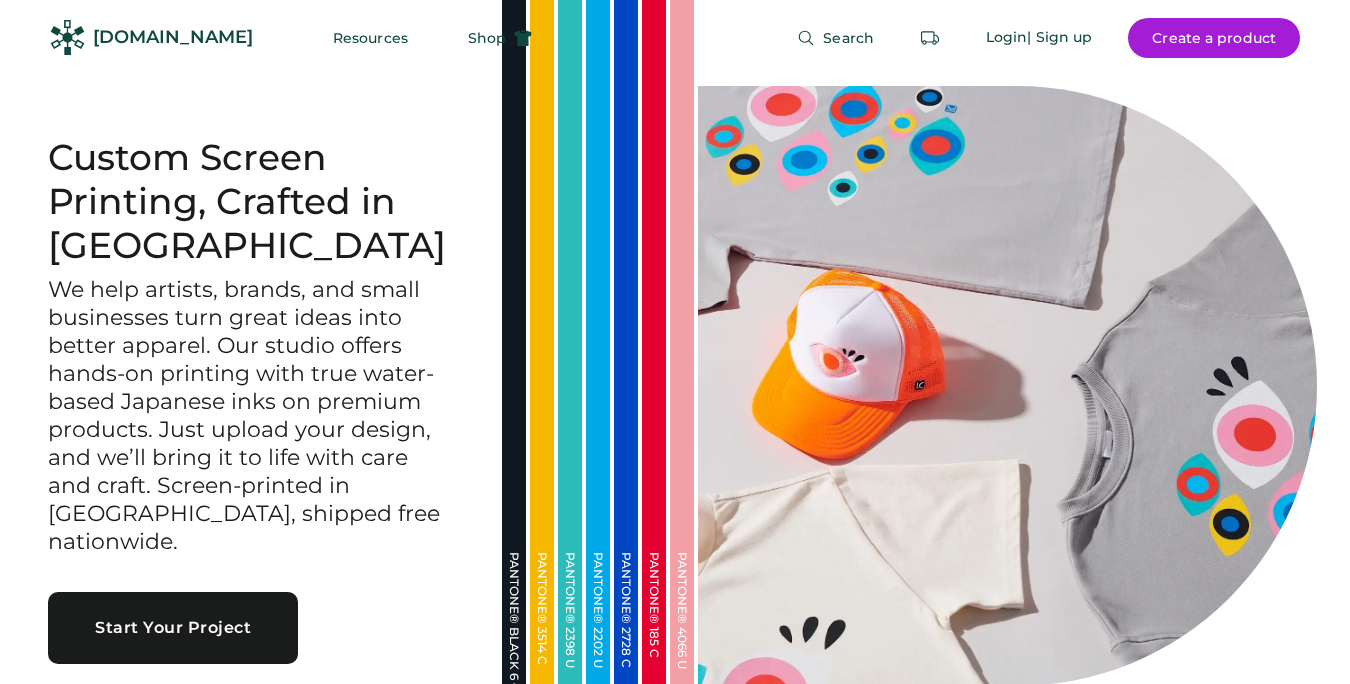 scroll, scrollTop: 0, scrollLeft: 0, axis: both 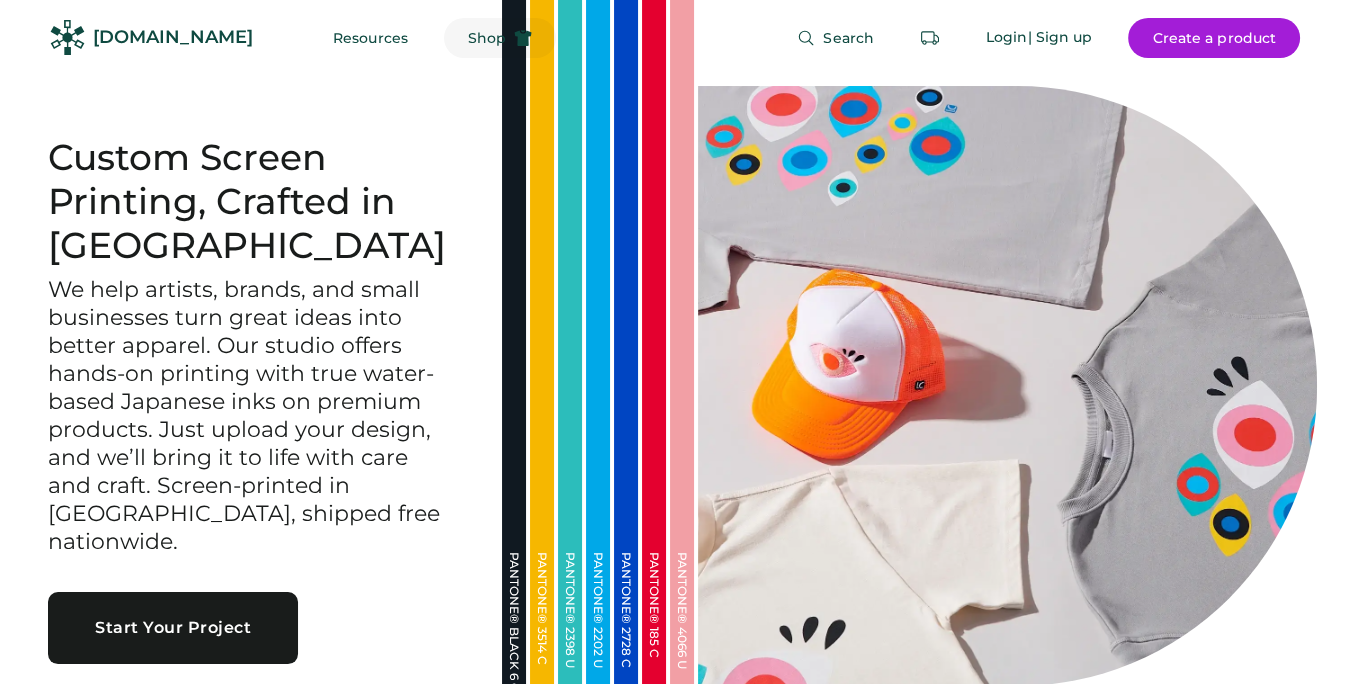 click on "Shop" at bounding box center [500, 38] 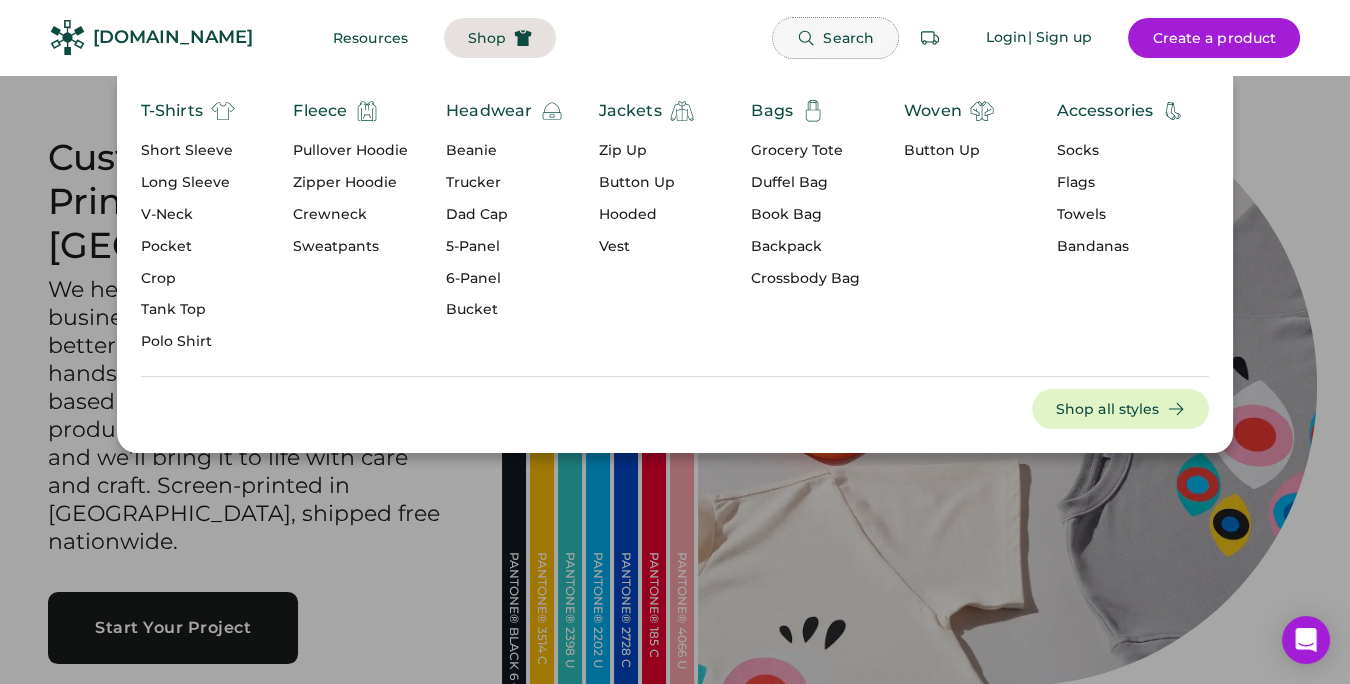 click on "Search" at bounding box center [848, 38] 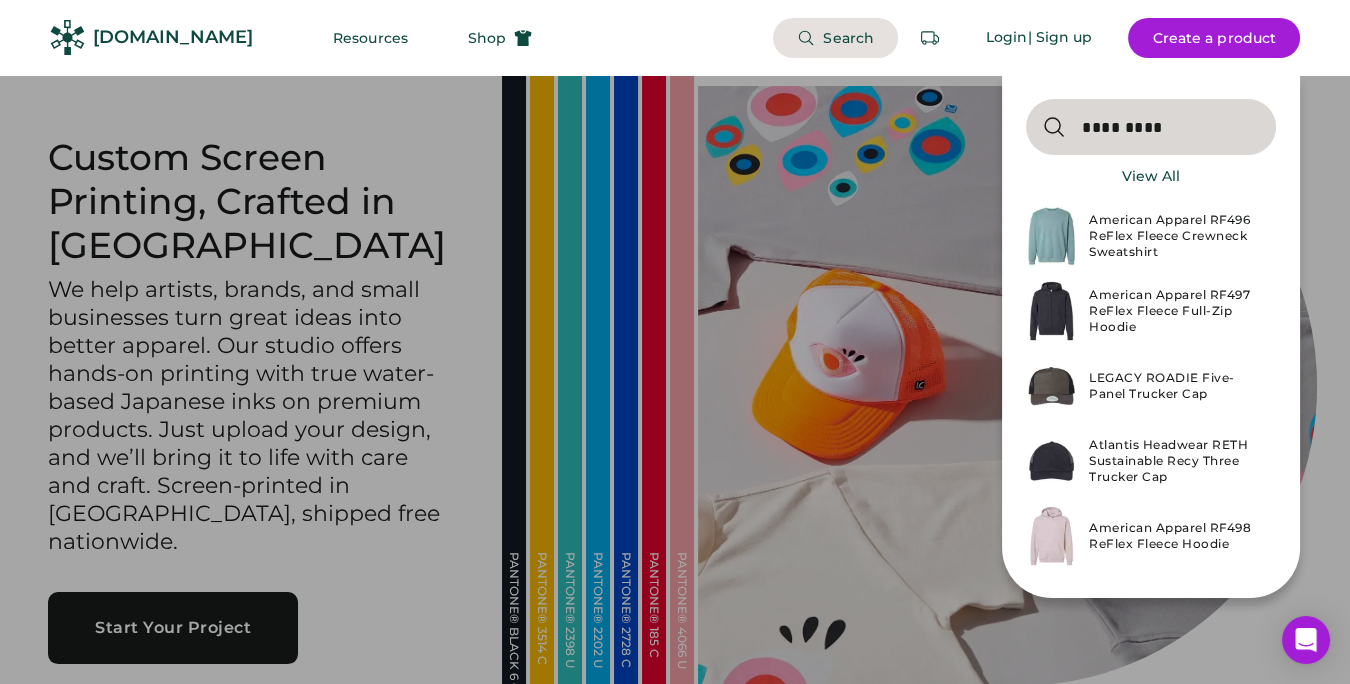 type on "*********" 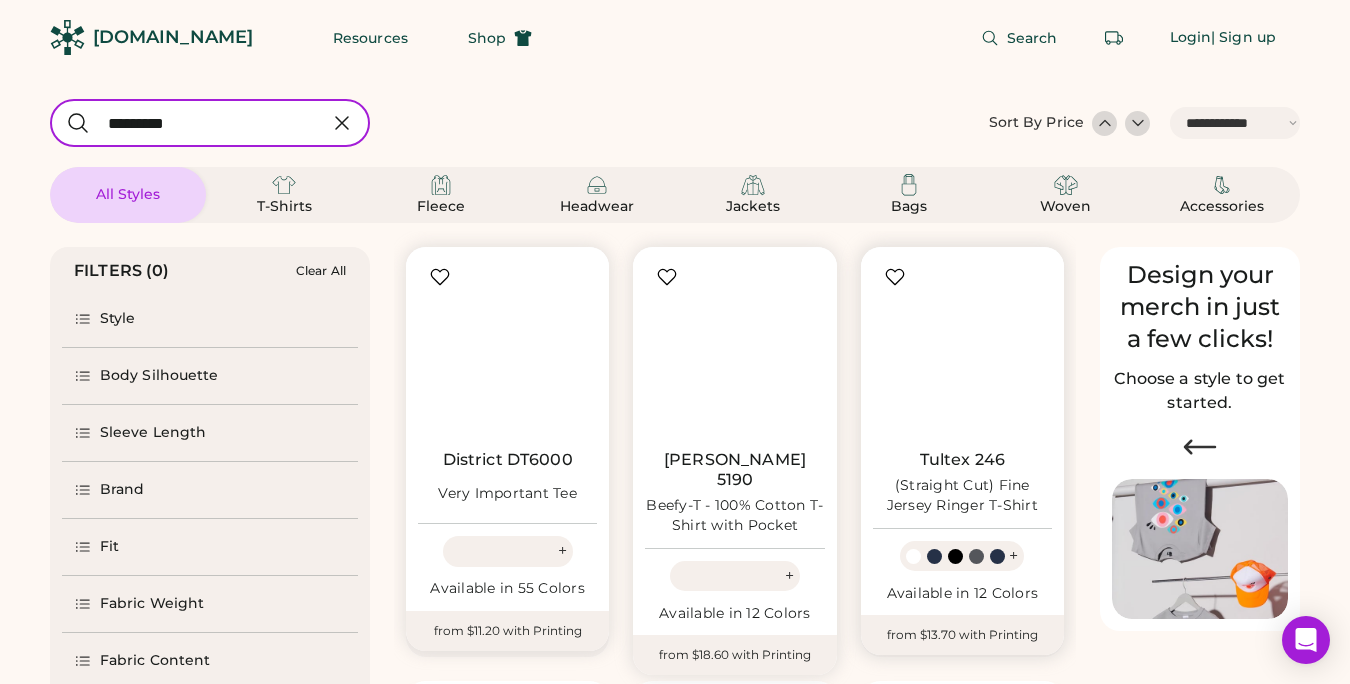 select on "*****" 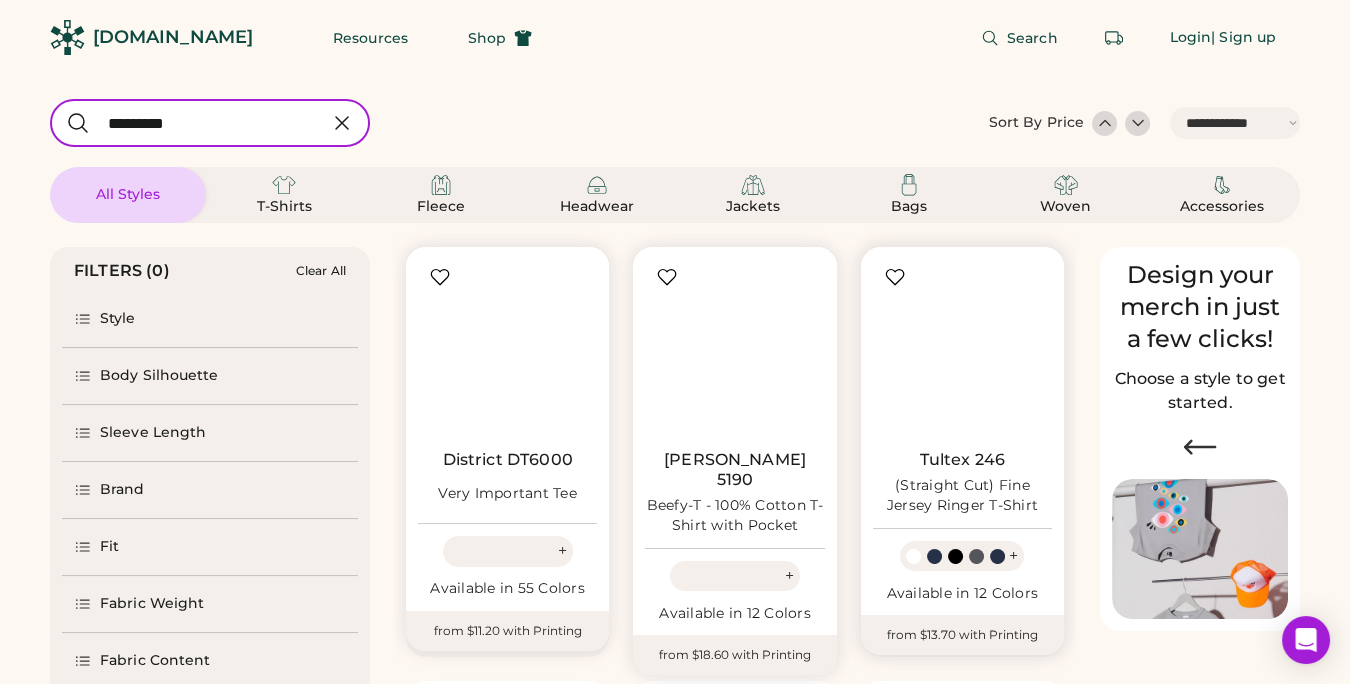 scroll, scrollTop: 0, scrollLeft: 0, axis: both 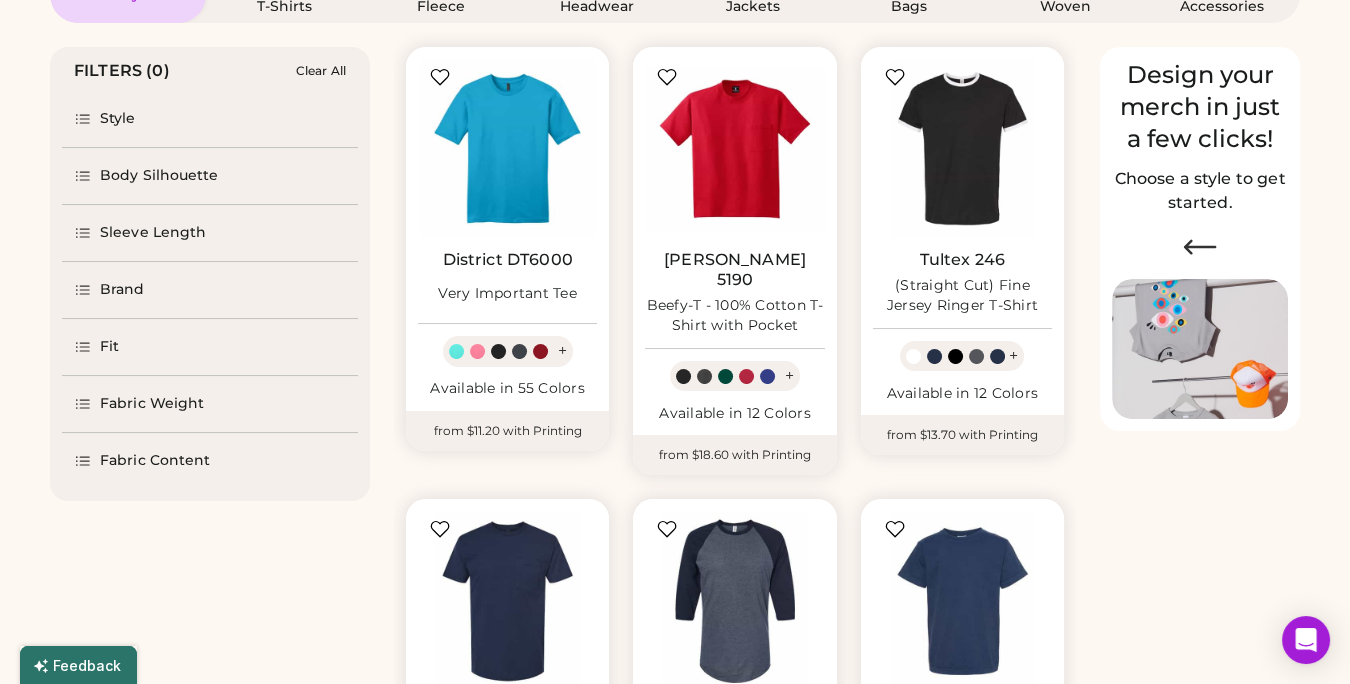 select on "*****" 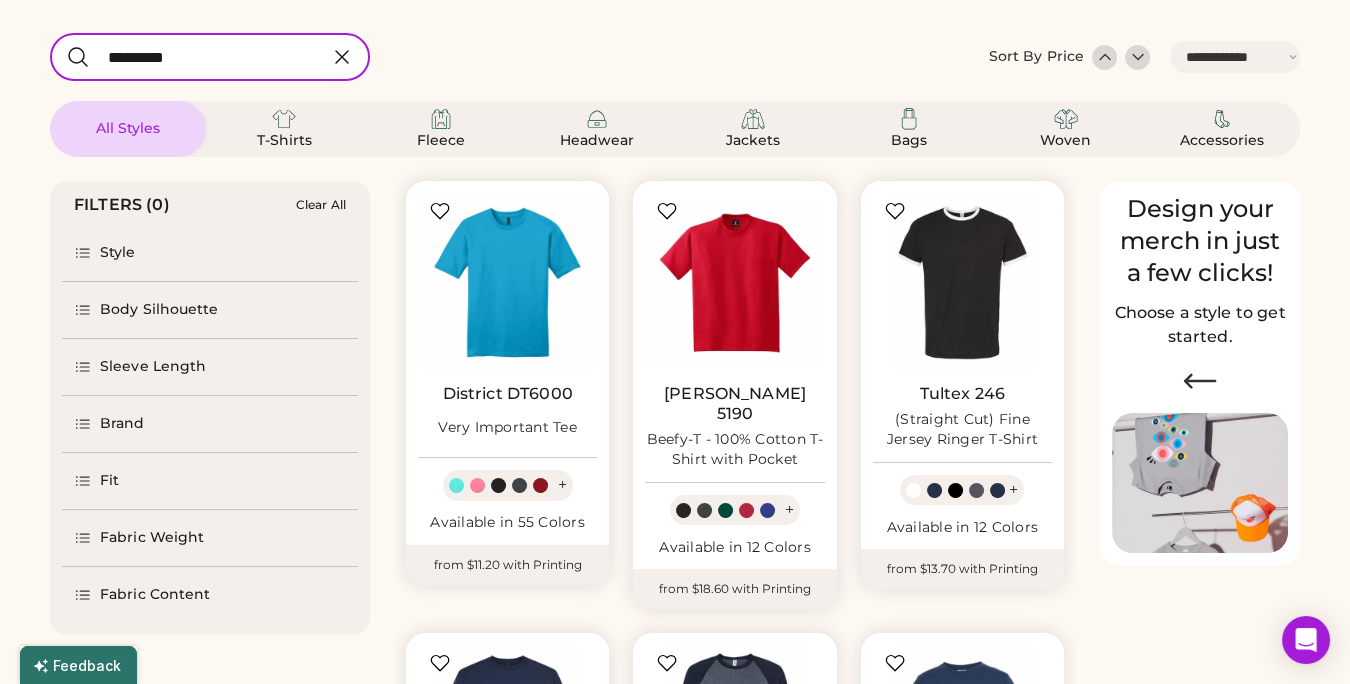 scroll, scrollTop: 0, scrollLeft: 0, axis: both 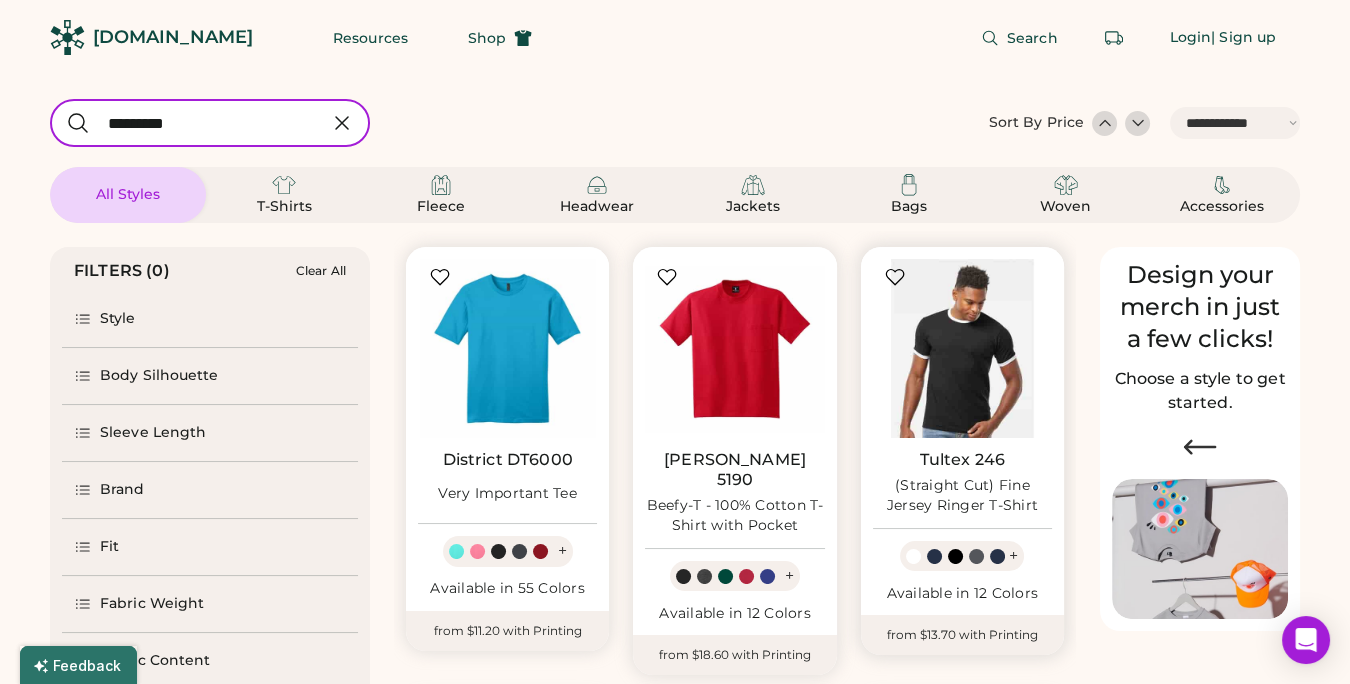 click at bounding box center [962, 348] 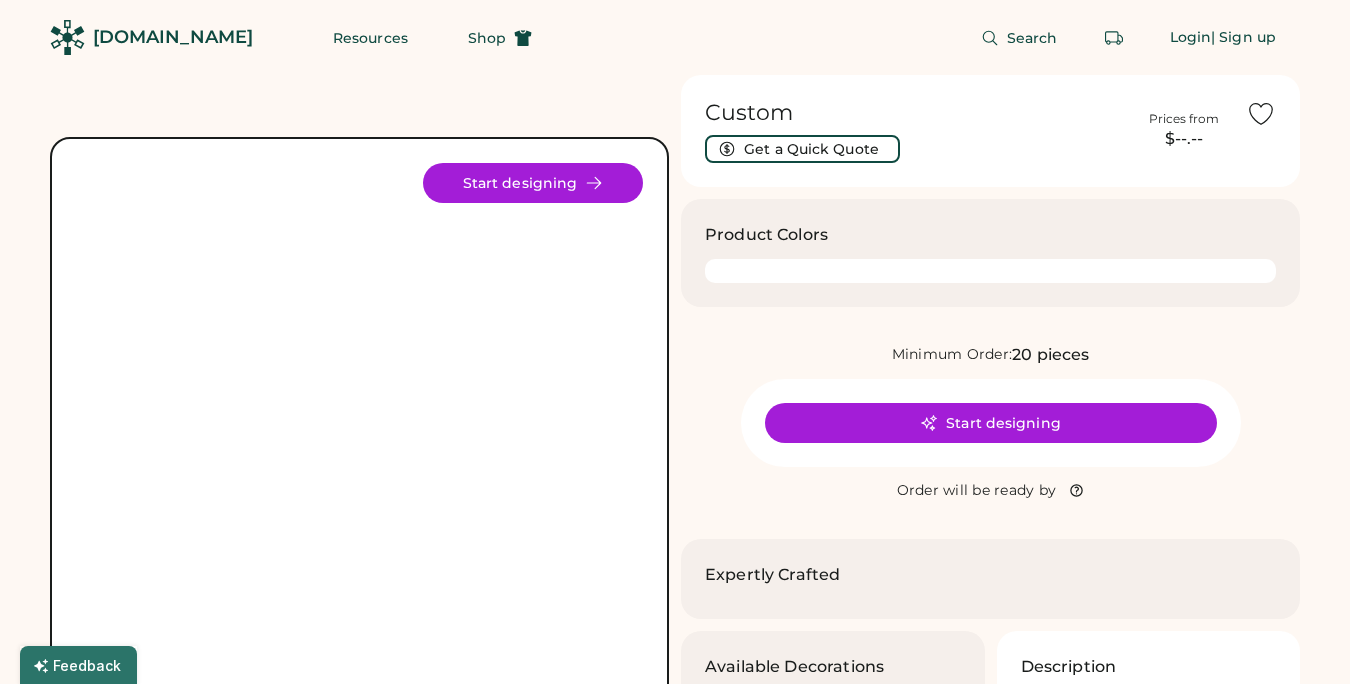 scroll, scrollTop: 0, scrollLeft: 0, axis: both 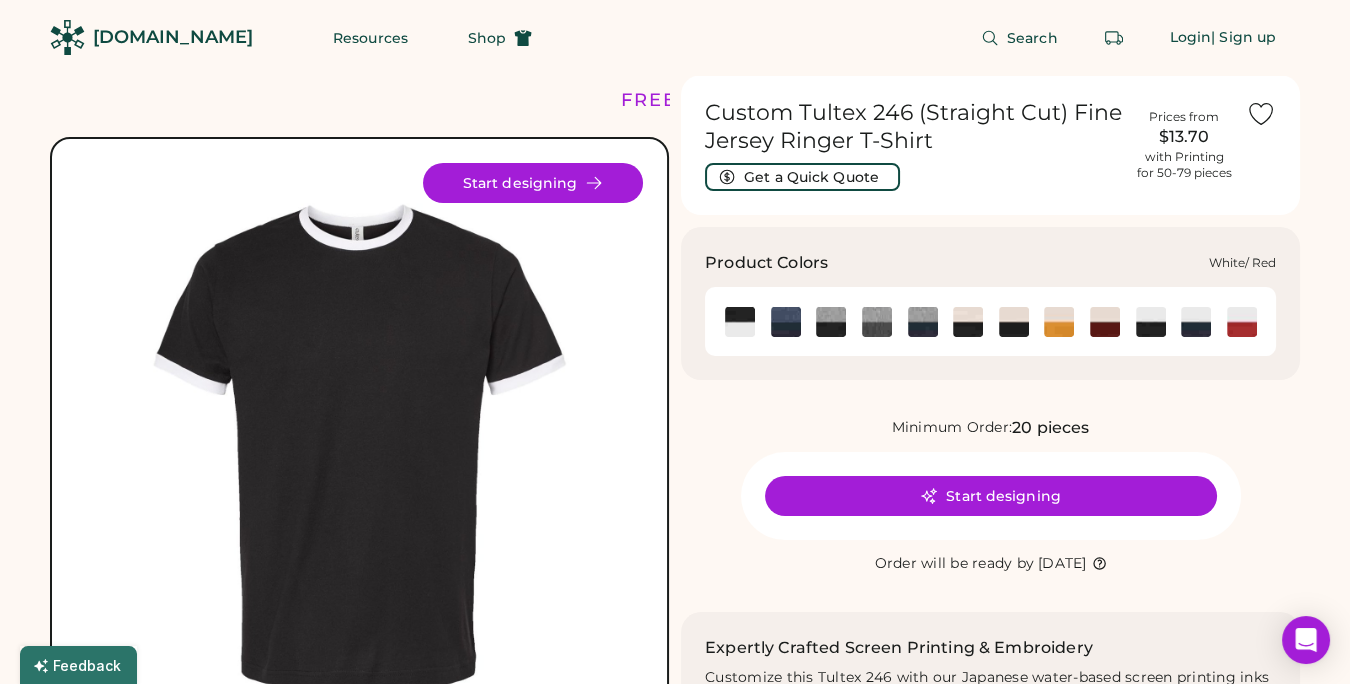 click 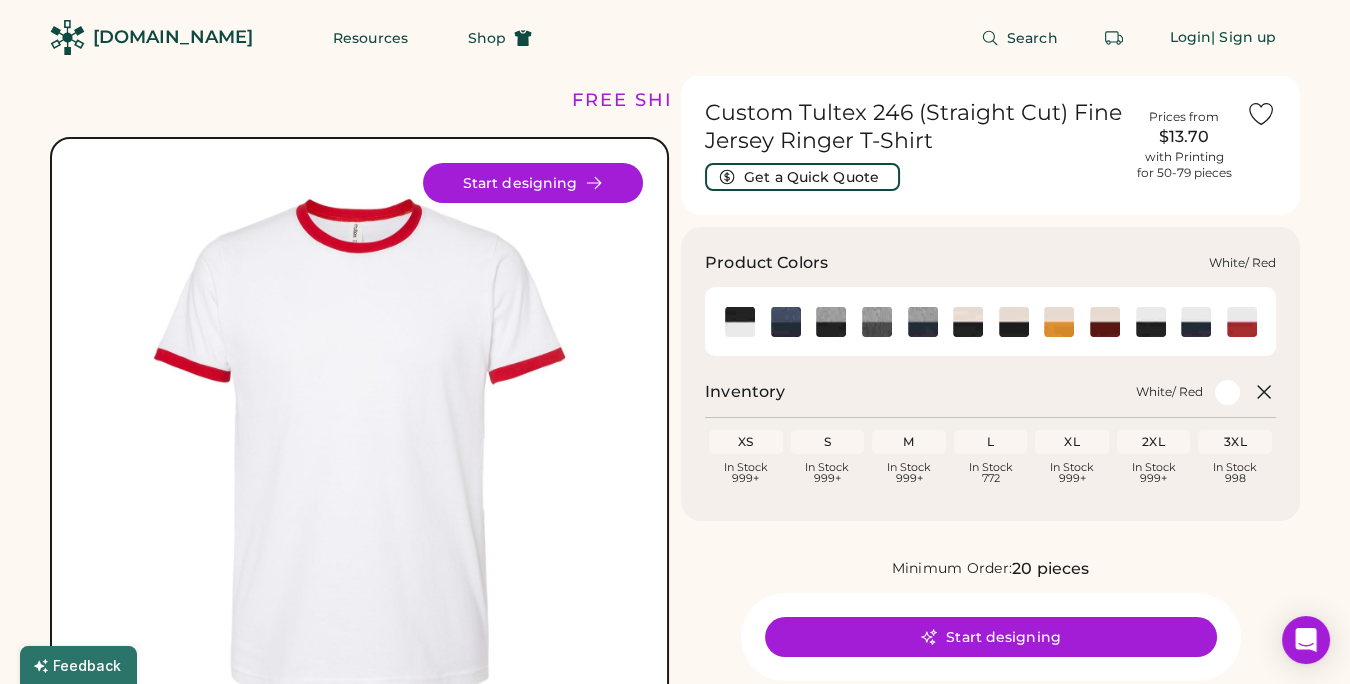click 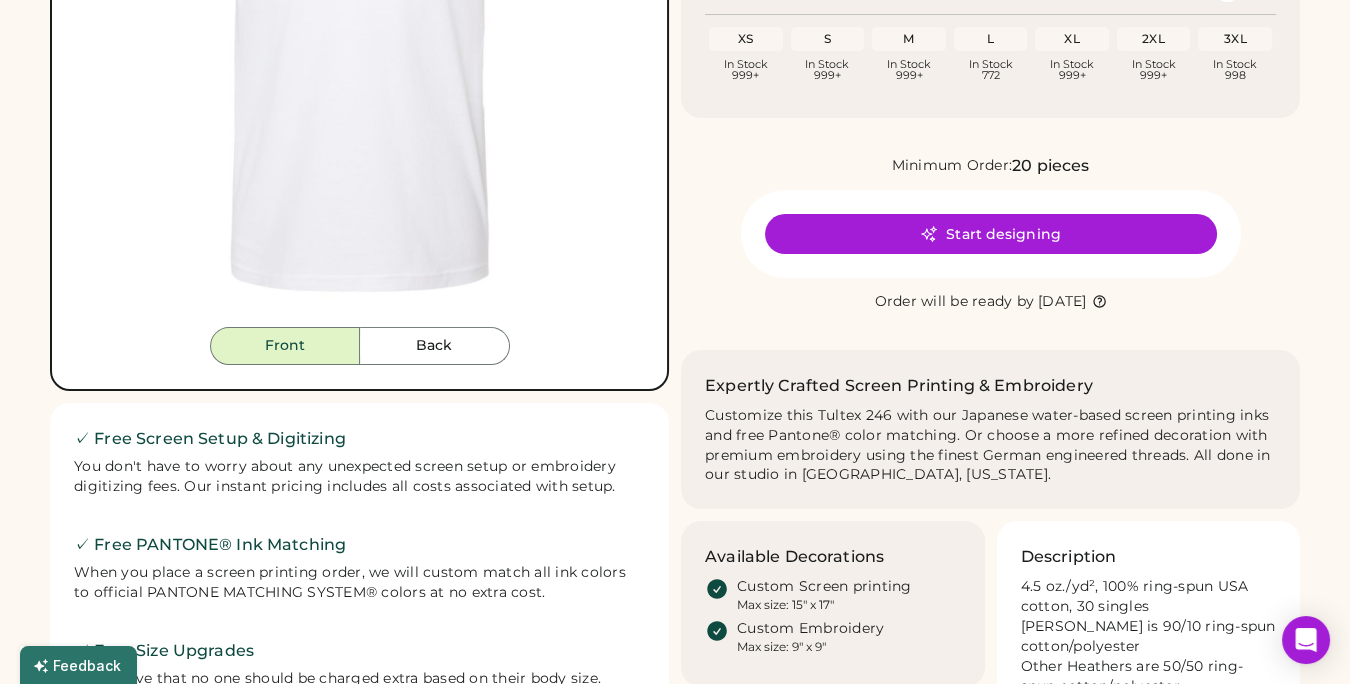 scroll, scrollTop: 466, scrollLeft: 0, axis: vertical 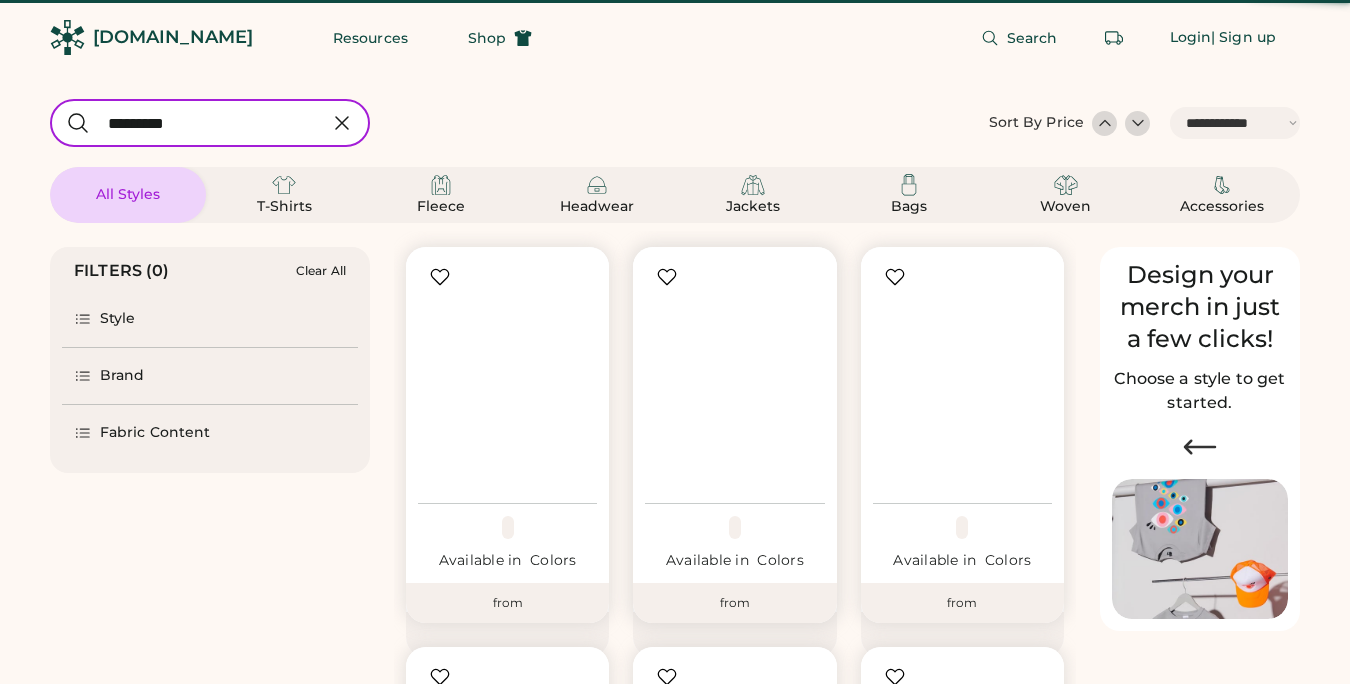 select on "*****" 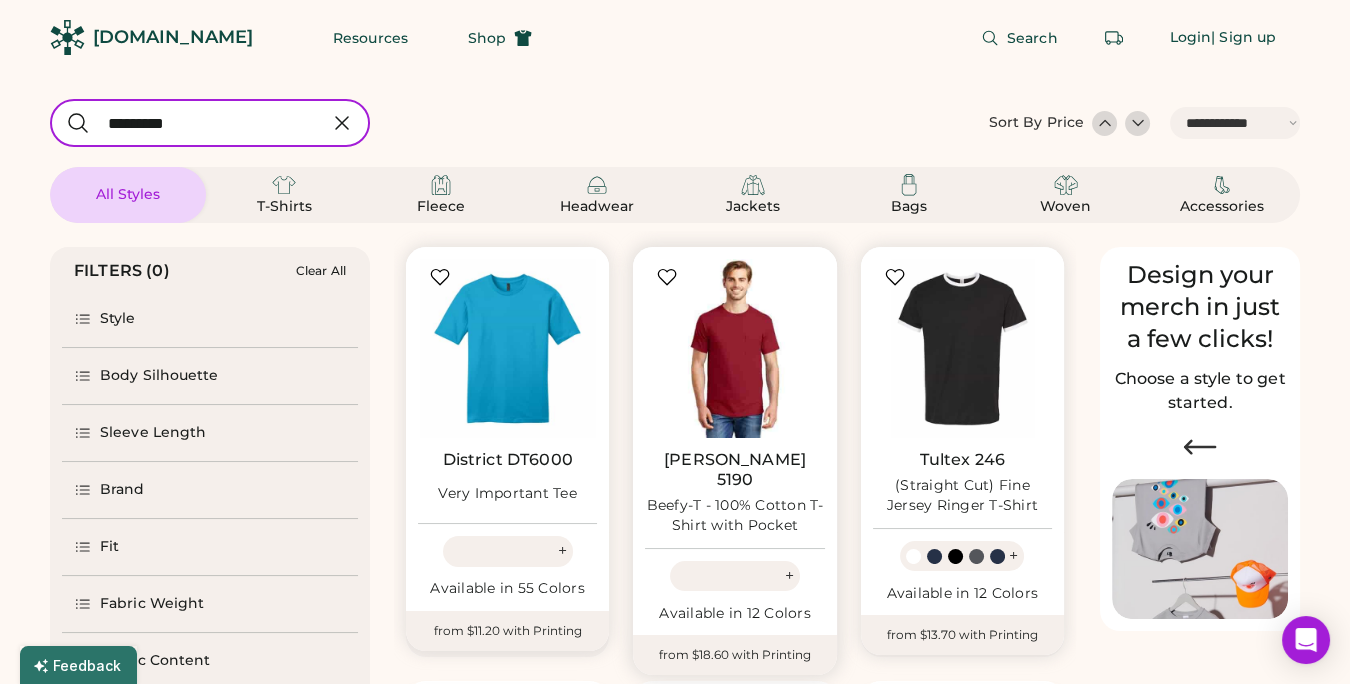 scroll, scrollTop: 0, scrollLeft: 0, axis: both 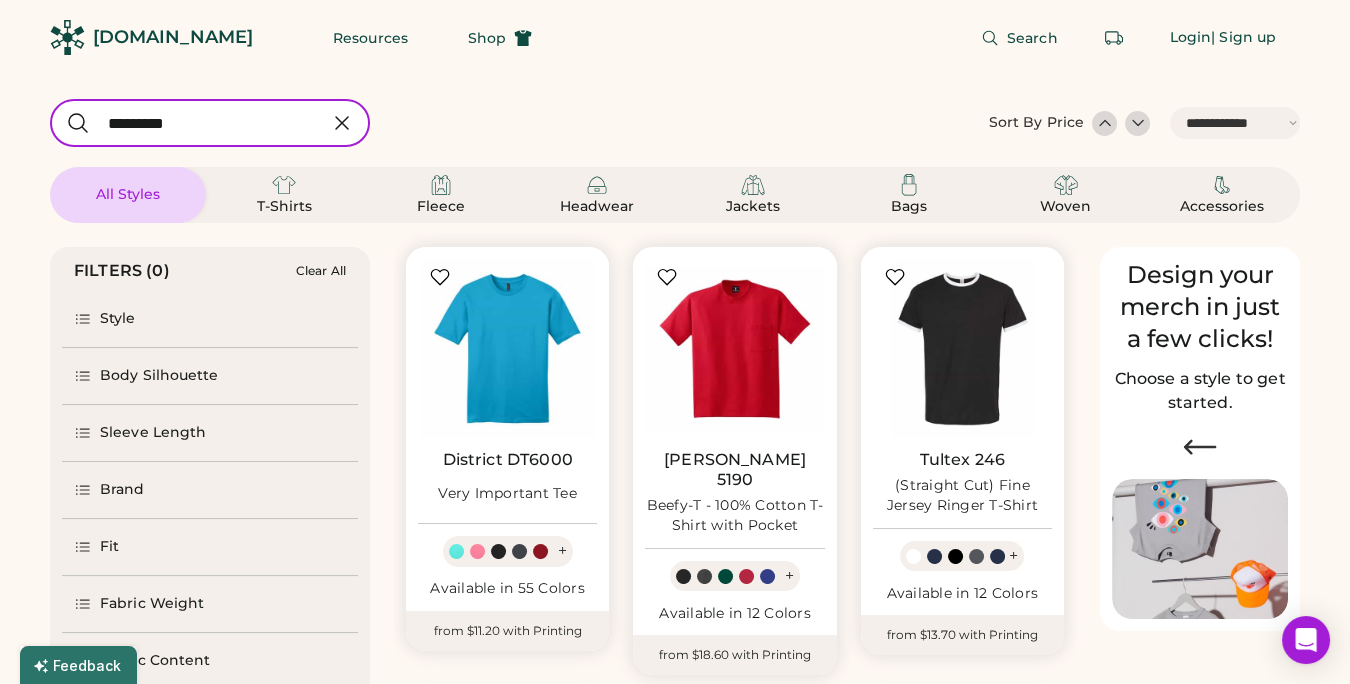 click at bounding box center [210, 123] 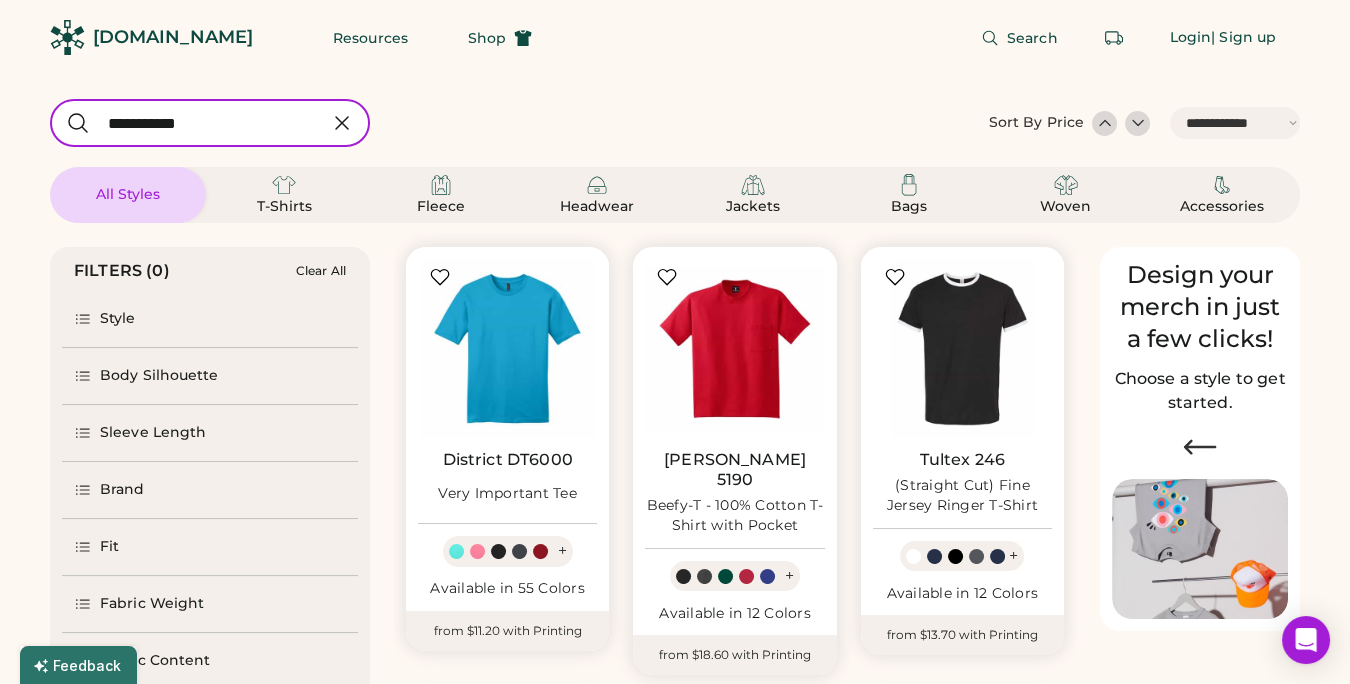 type on "**********" 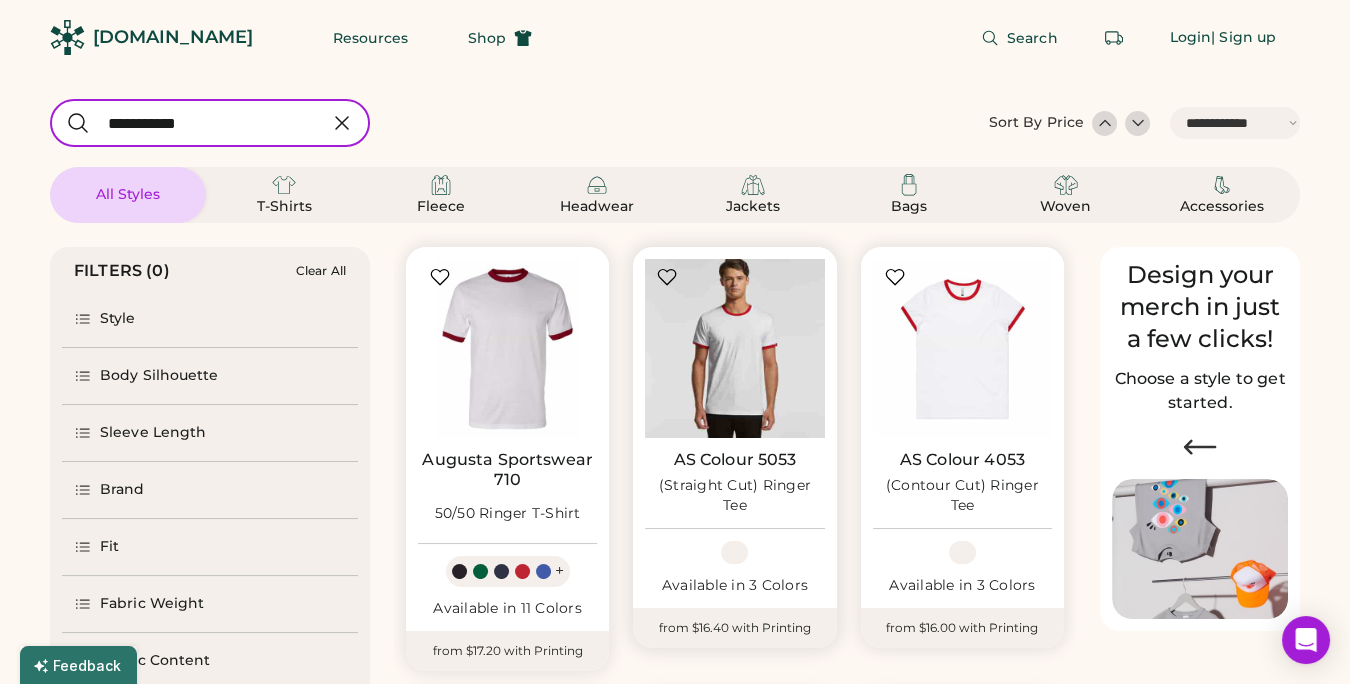 click at bounding box center [734, 348] 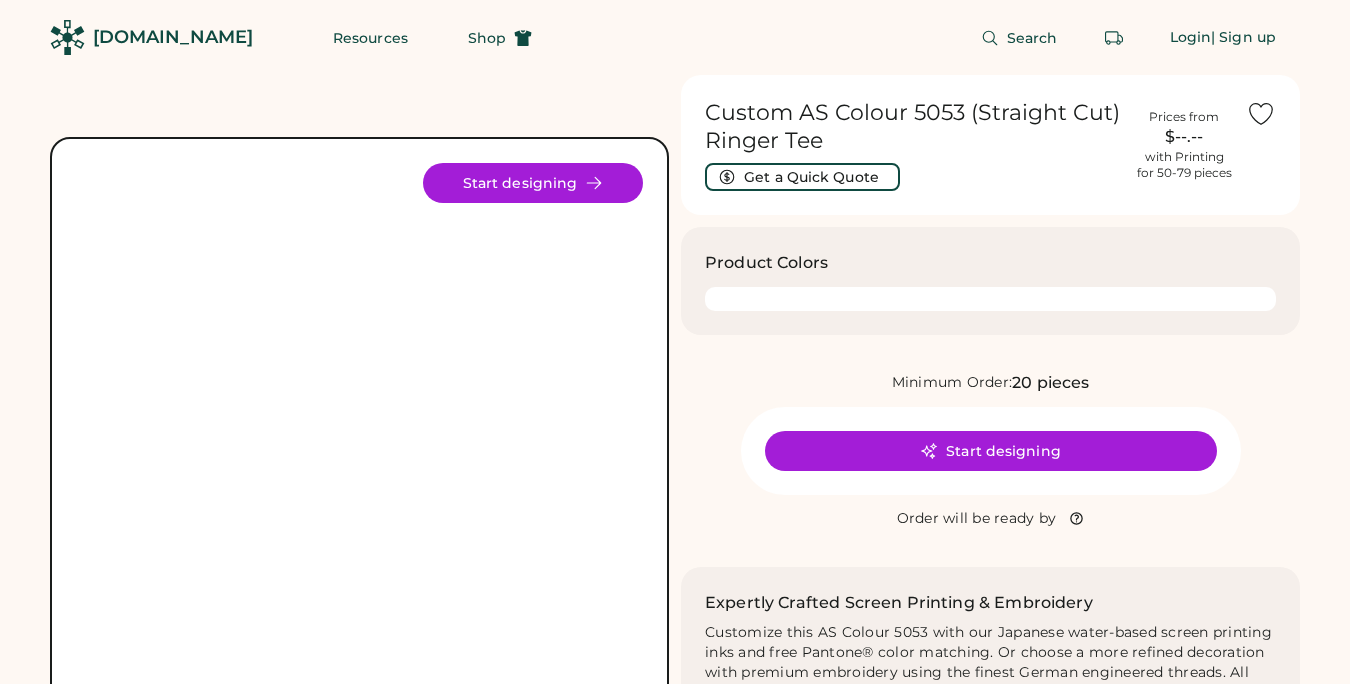 scroll, scrollTop: 0, scrollLeft: 0, axis: both 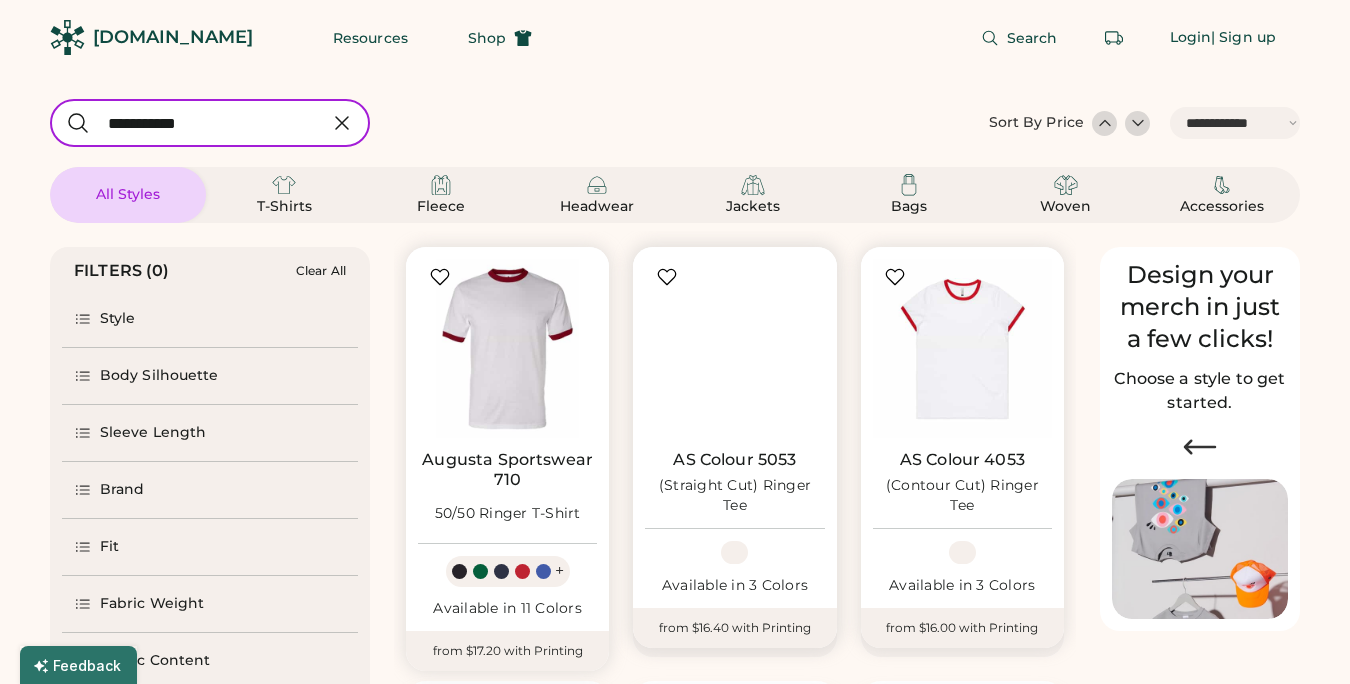 select on "*****" 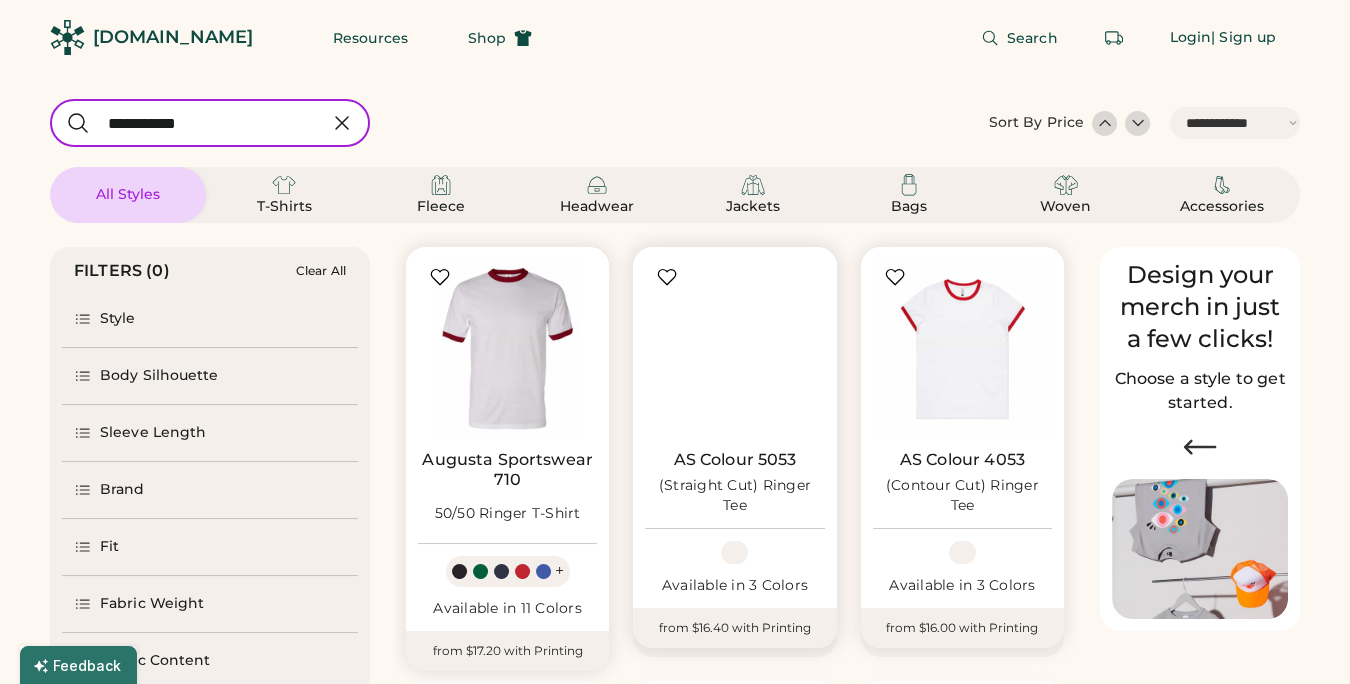 scroll, scrollTop: 0, scrollLeft: 0, axis: both 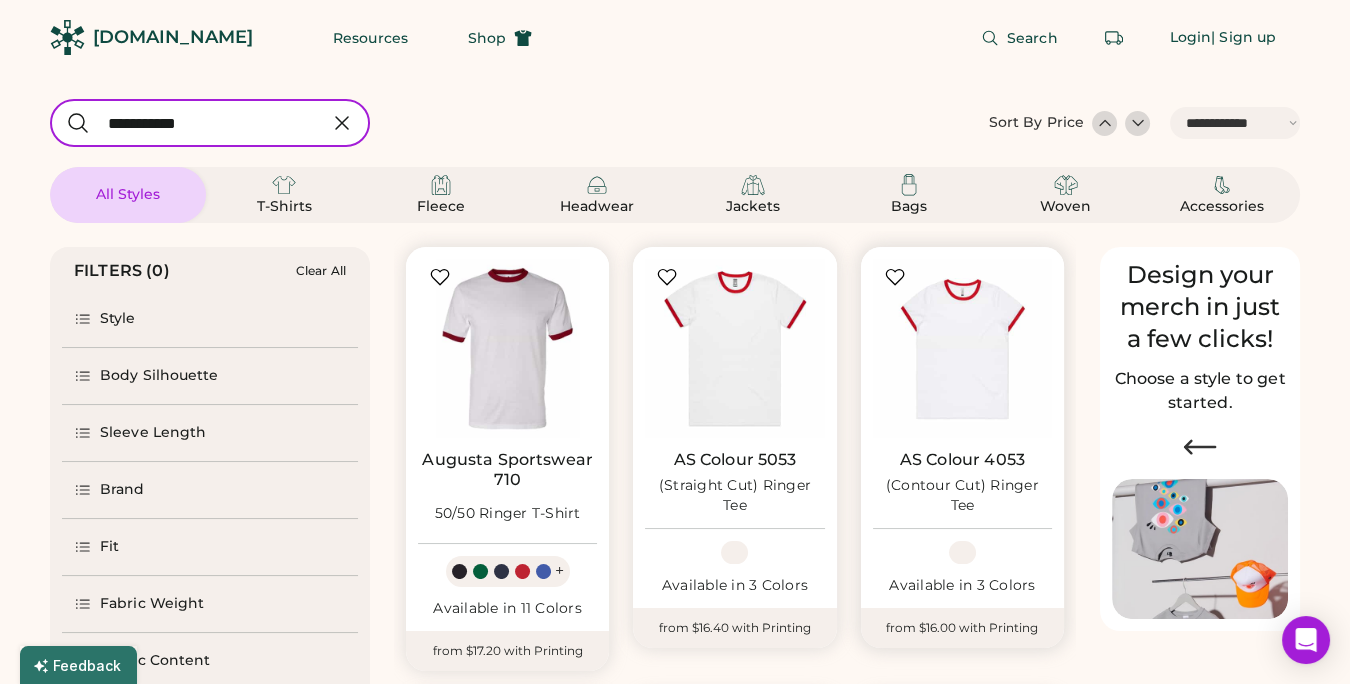 click at bounding box center [962, 348] 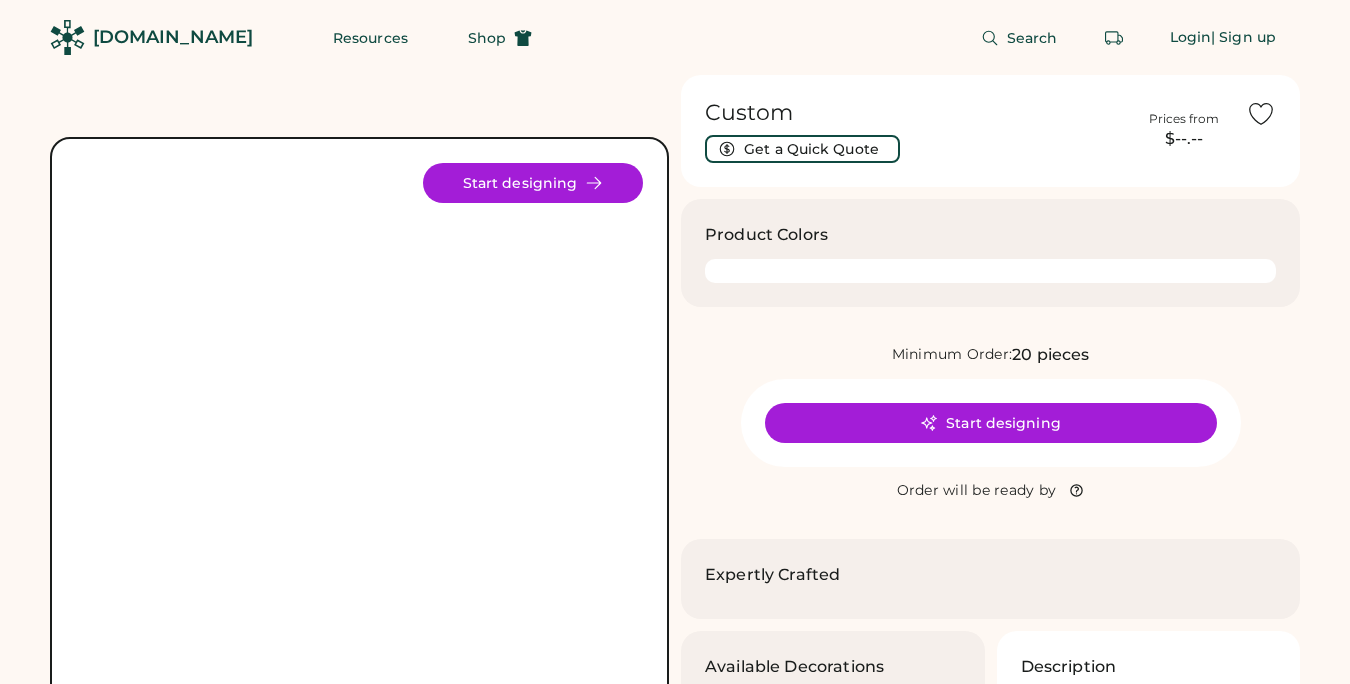 scroll, scrollTop: 0, scrollLeft: 0, axis: both 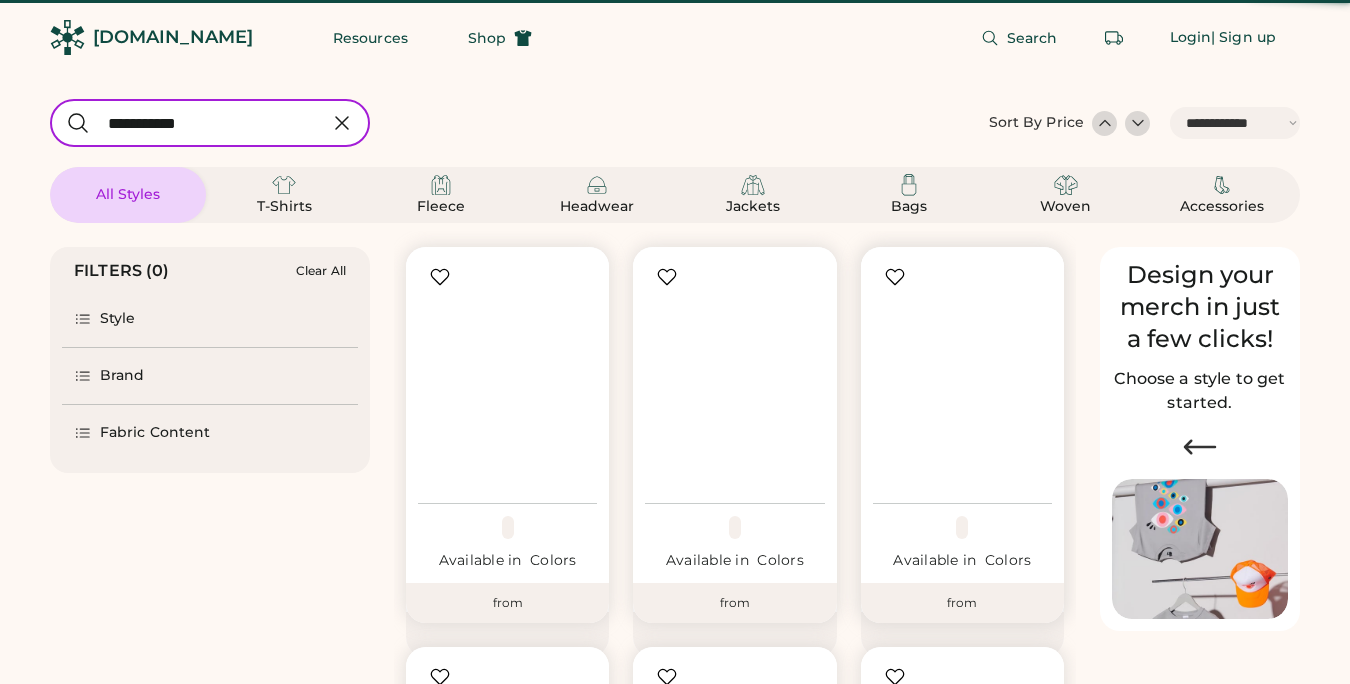 select on "*****" 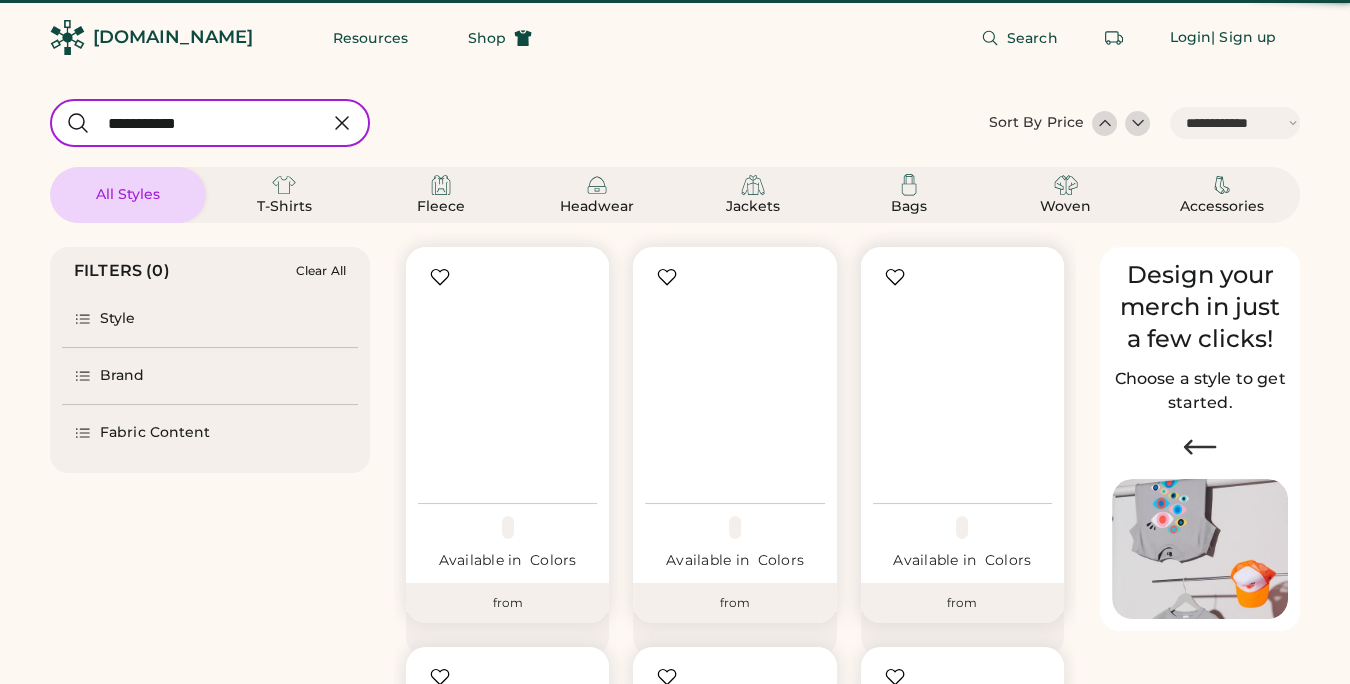 scroll, scrollTop: 0, scrollLeft: 0, axis: both 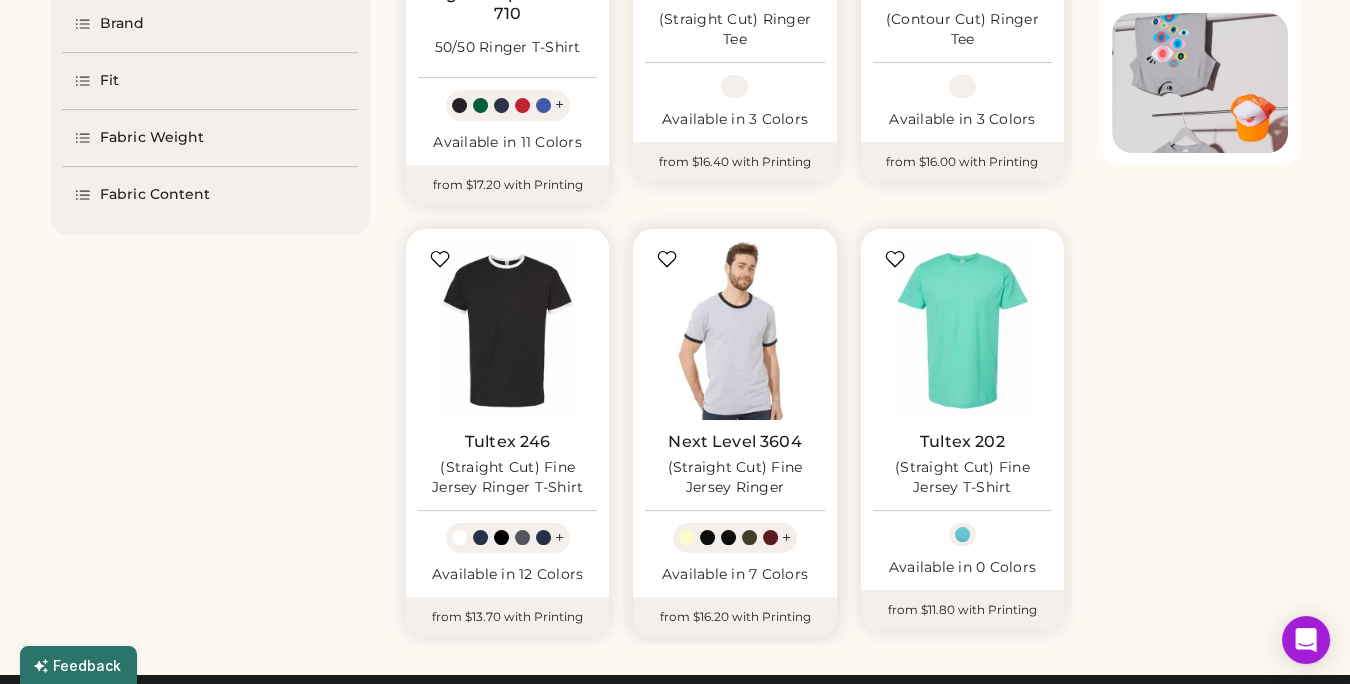click at bounding box center (734, 330) 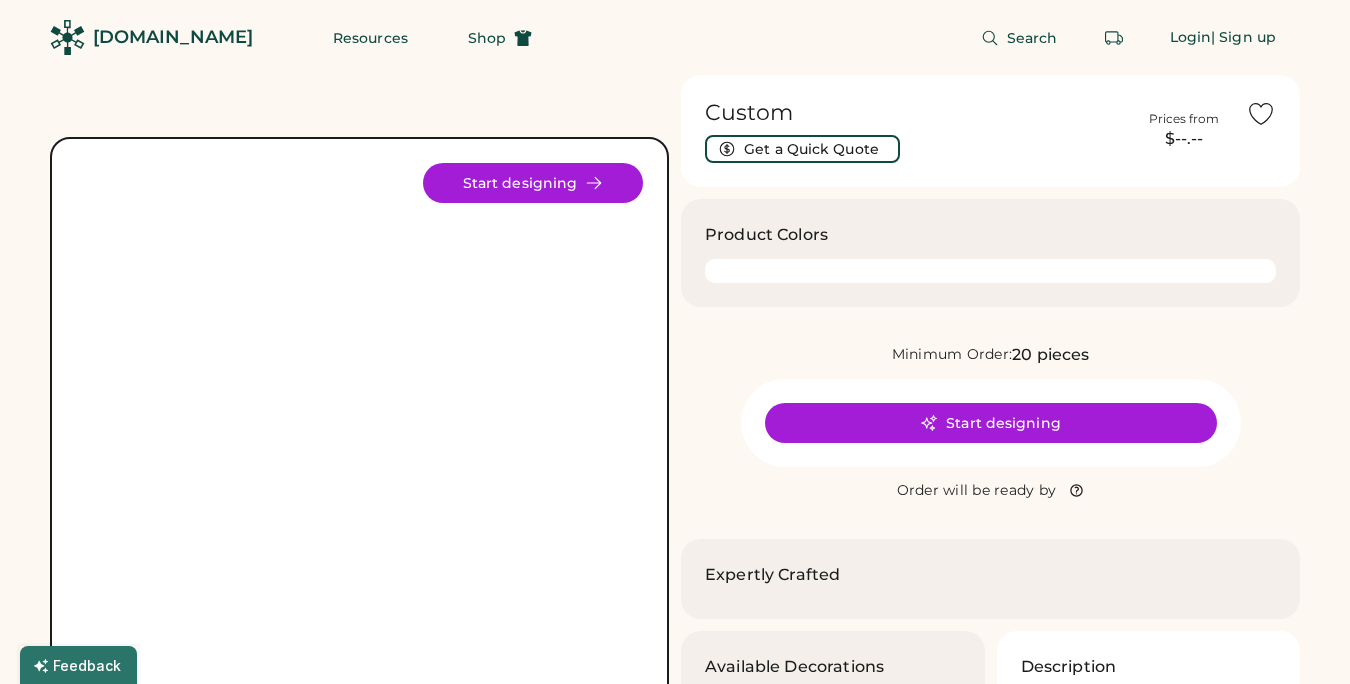 scroll, scrollTop: 0, scrollLeft: 0, axis: both 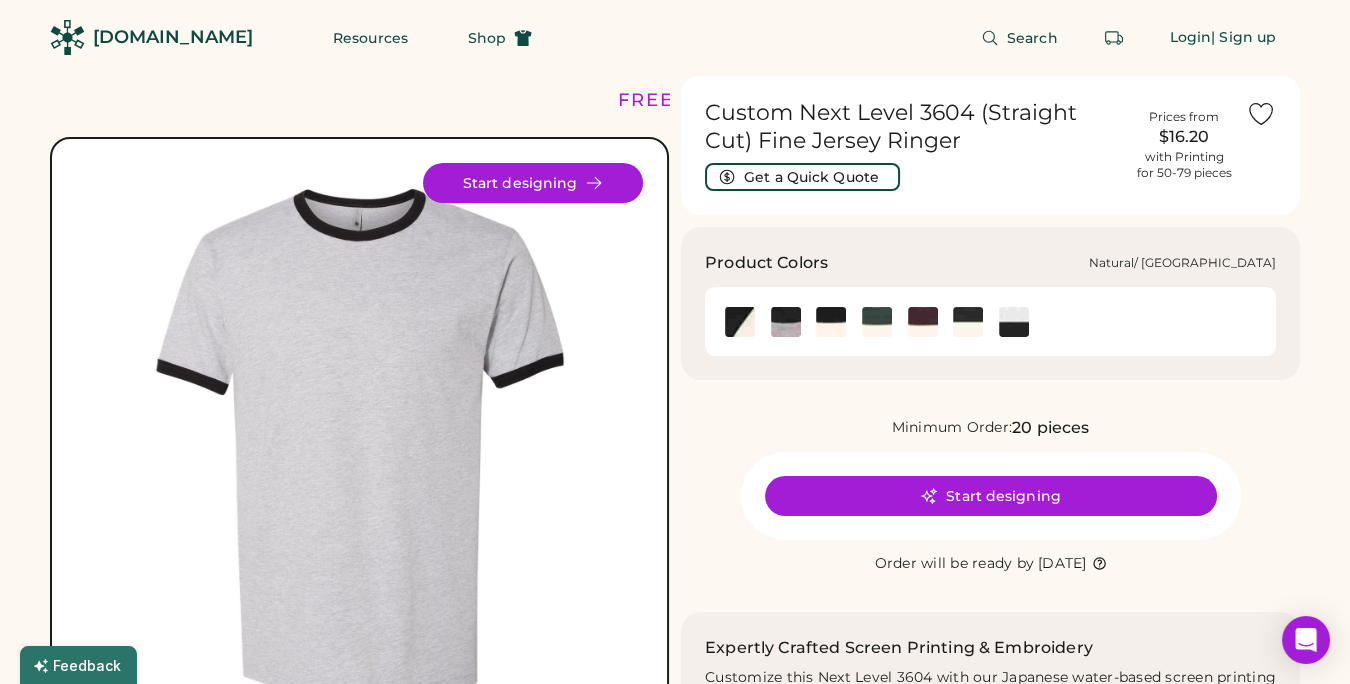 click 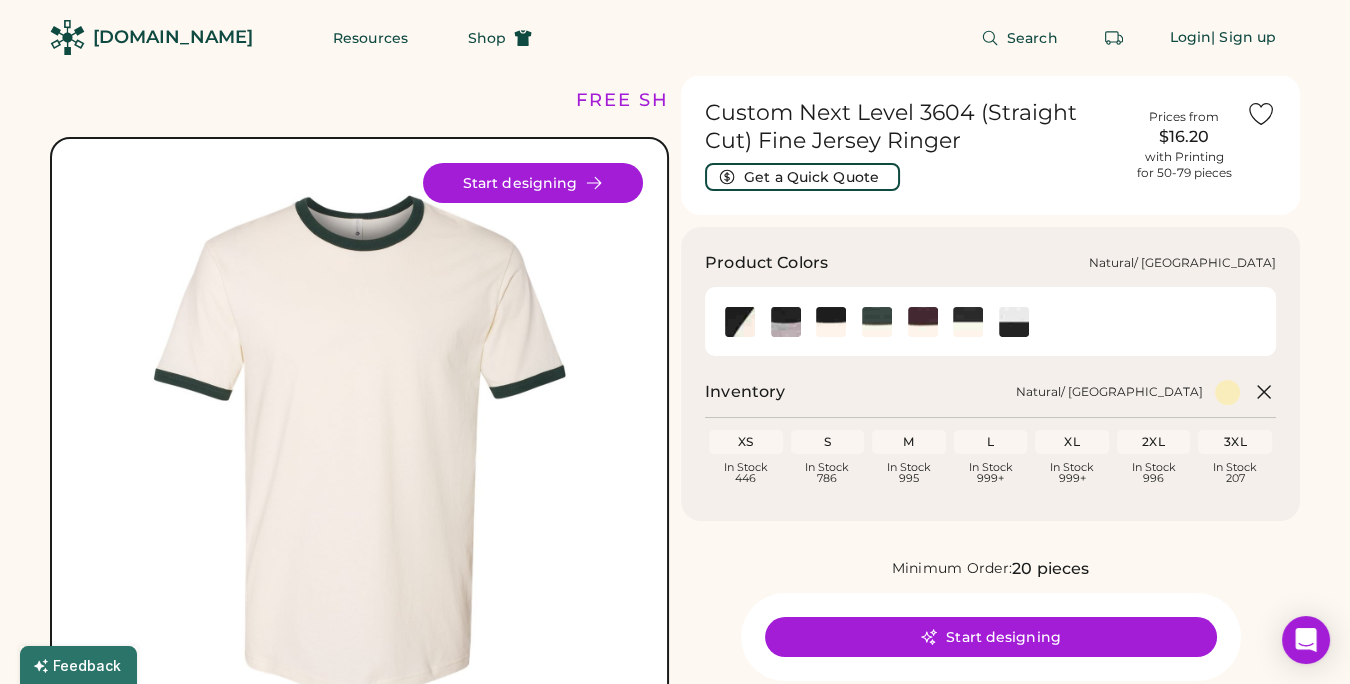 click 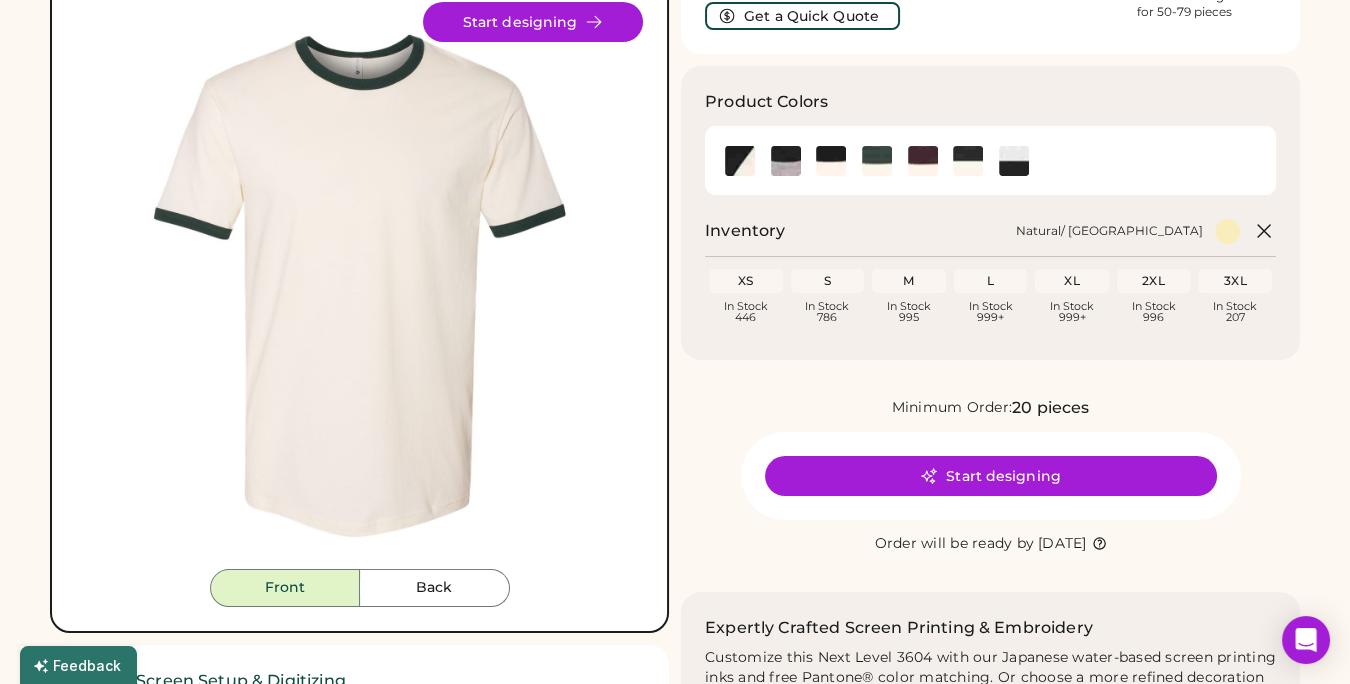 scroll, scrollTop: 133, scrollLeft: 0, axis: vertical 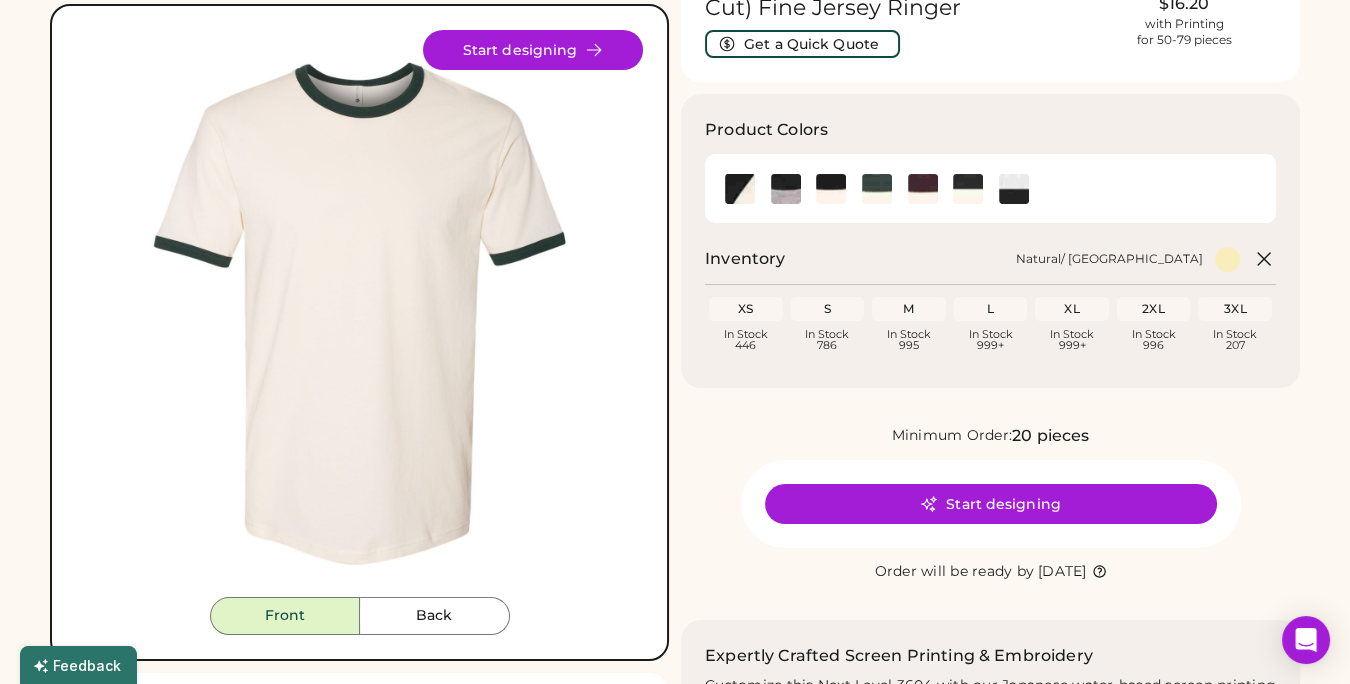 click on "XS" at bounding box center [746, 309] 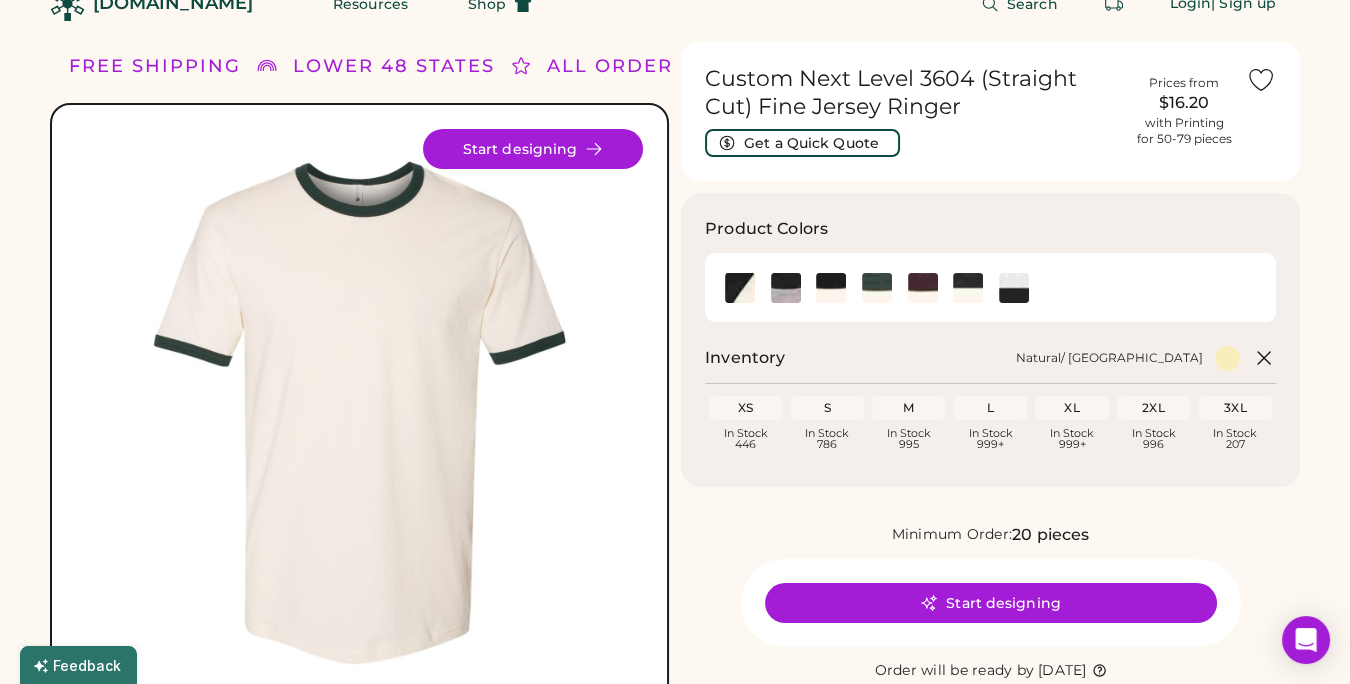 scroll, scrollTop: 0, scrollLeft: 0, axis: both 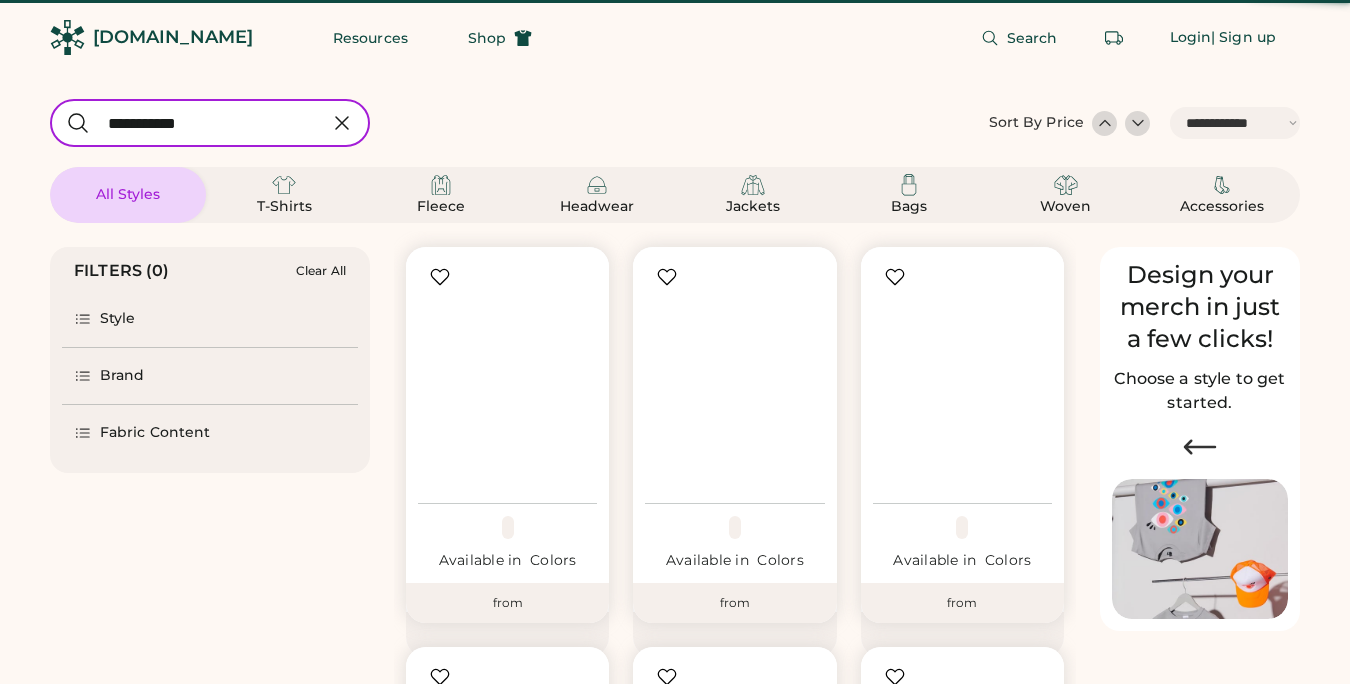 select on "*****" 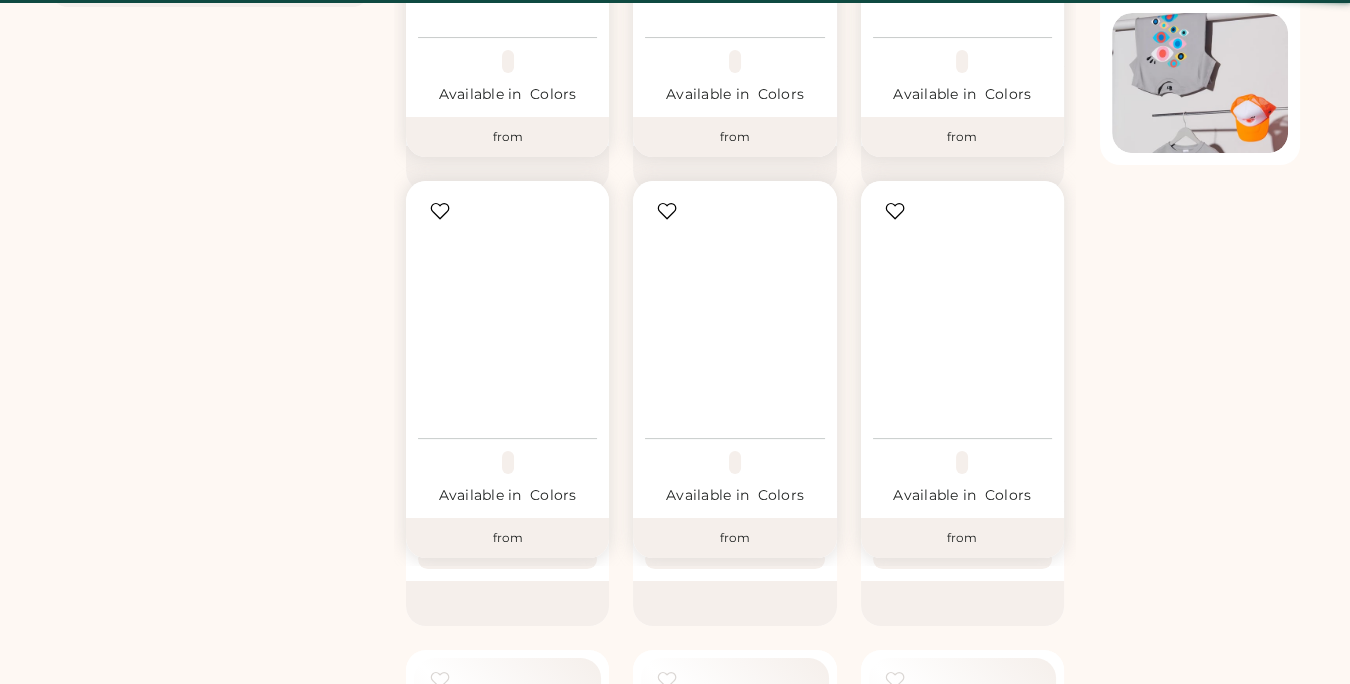scroll, scrollTop: 0, scrollLeft: 0, axis: both 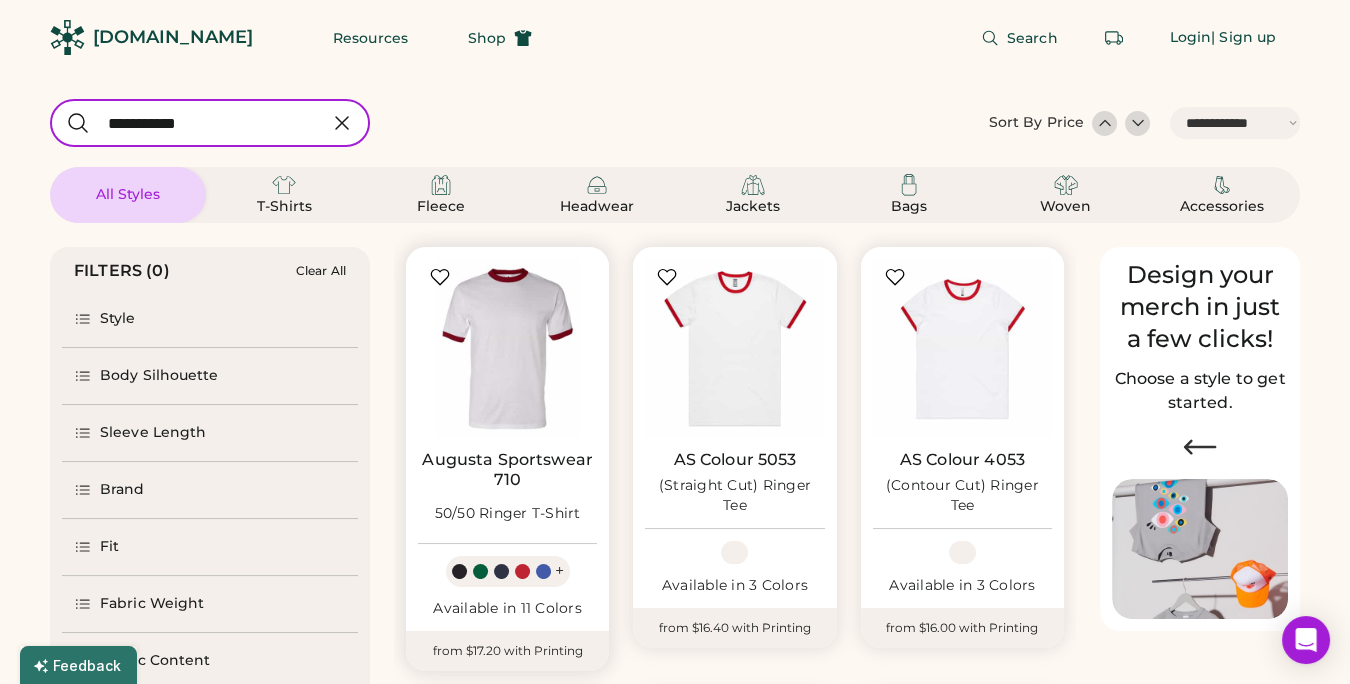 click on "Augusta Sportswear 710" at bounding box center (507, 470) 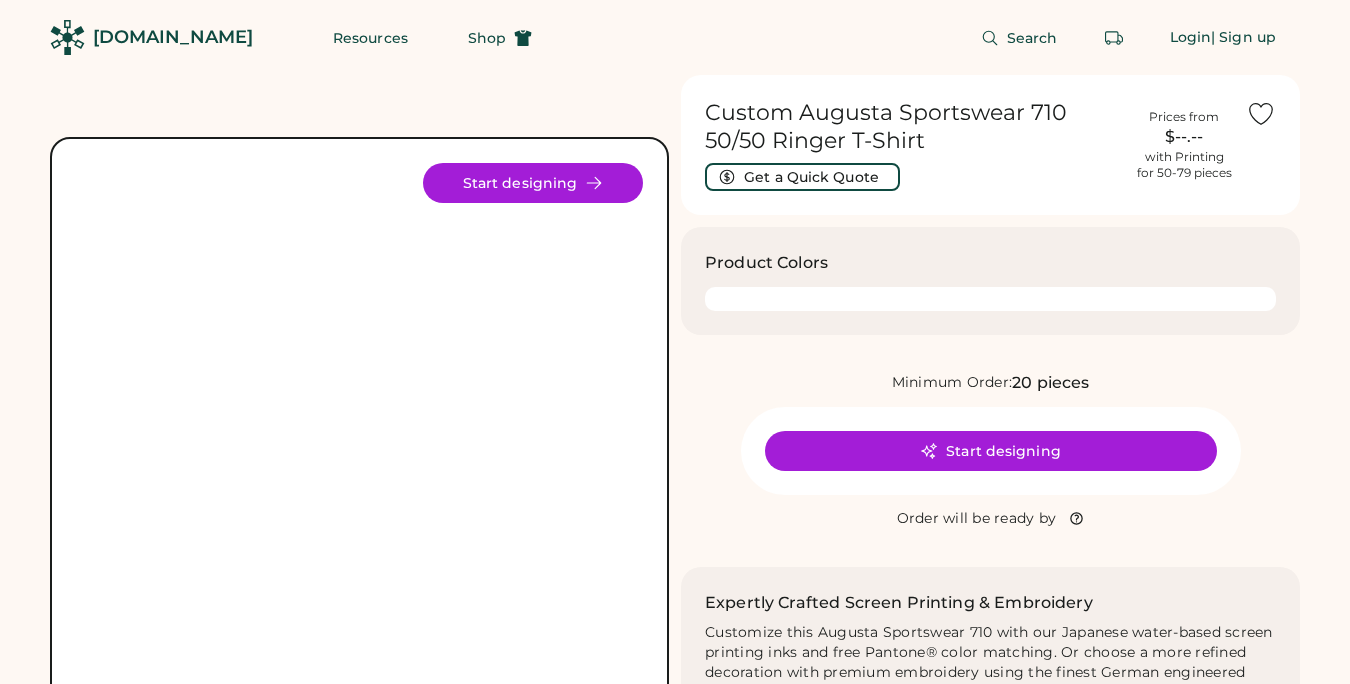 scroll, scrollTop: 0, scrollLeft: 0, axis: both 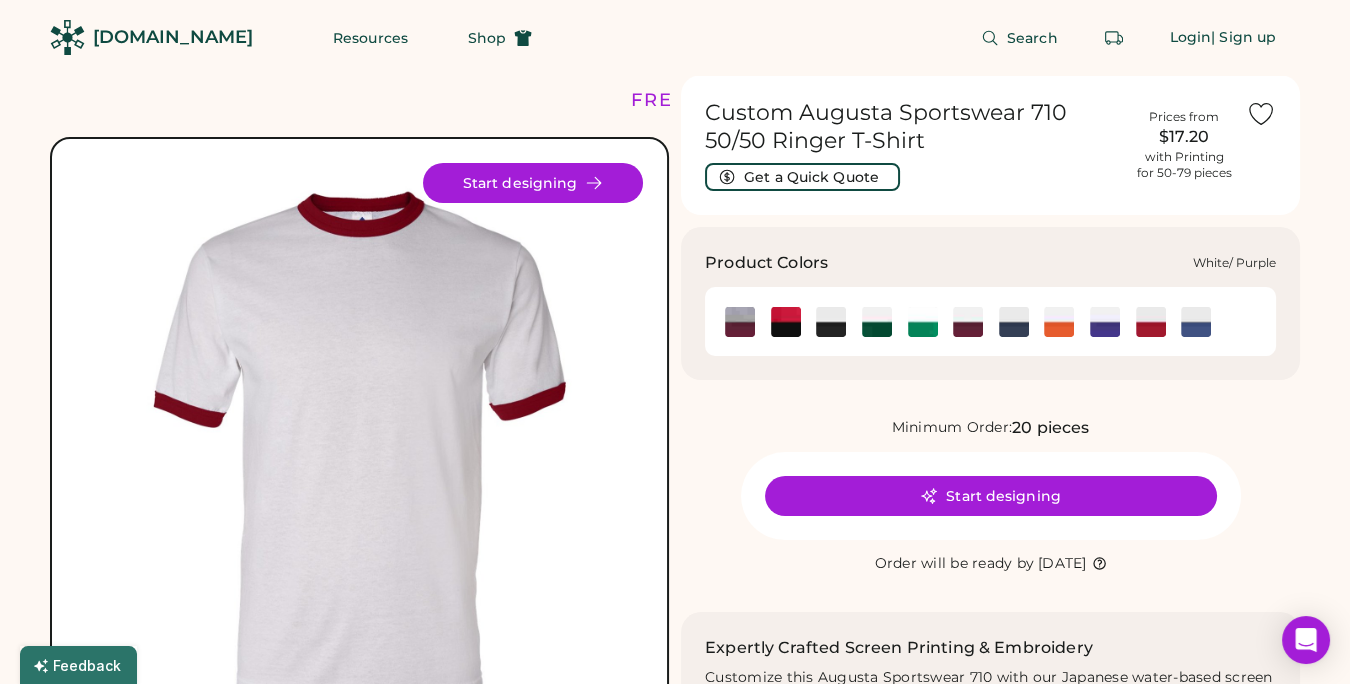 click 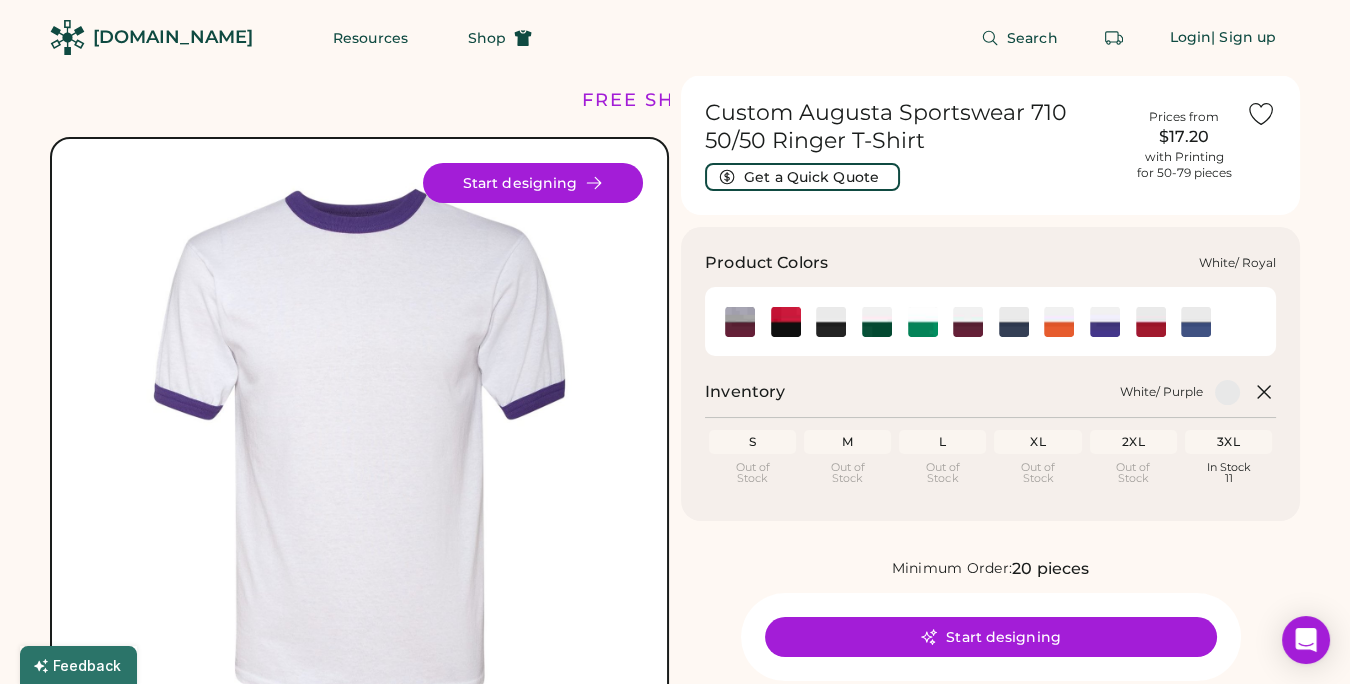 click 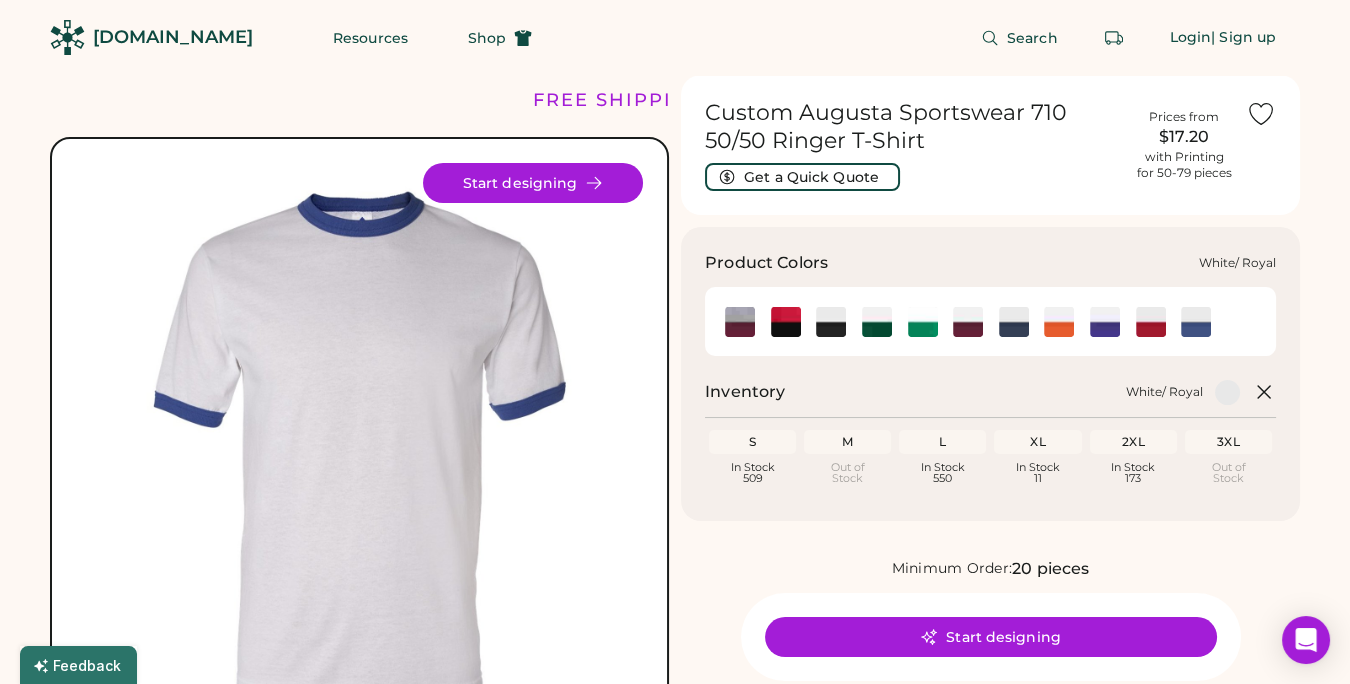 click 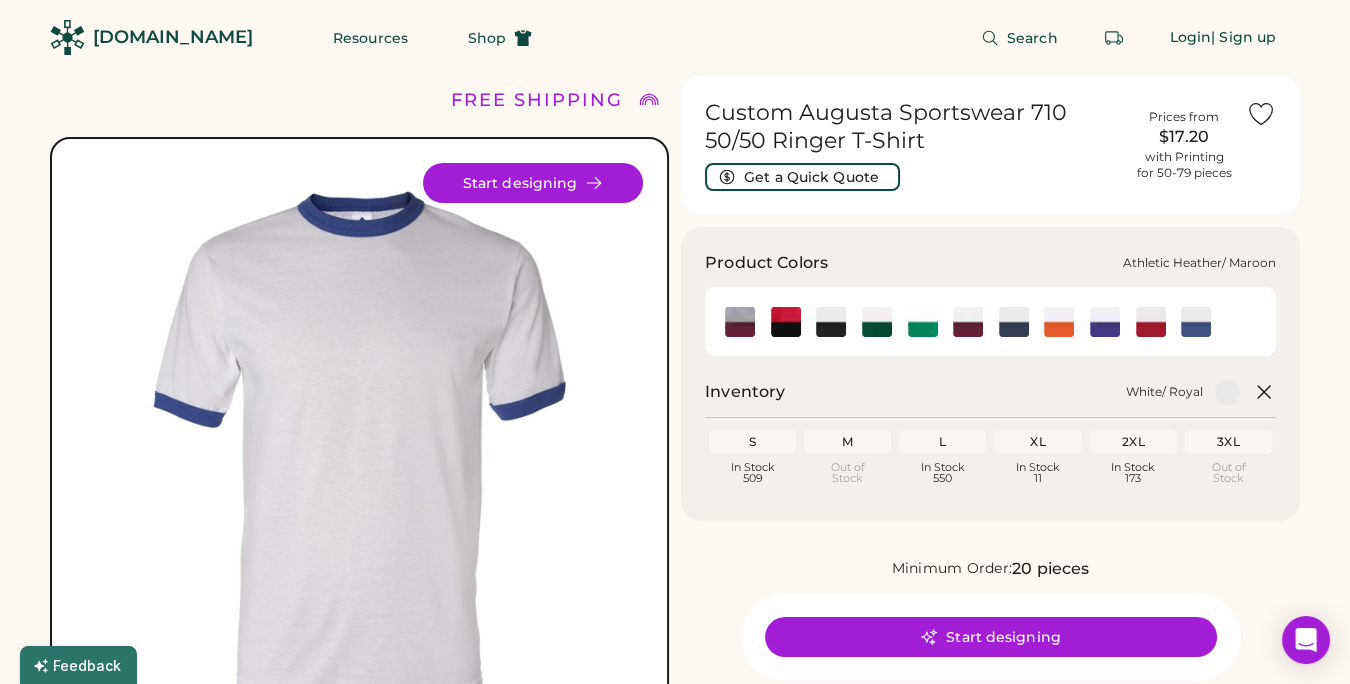 click 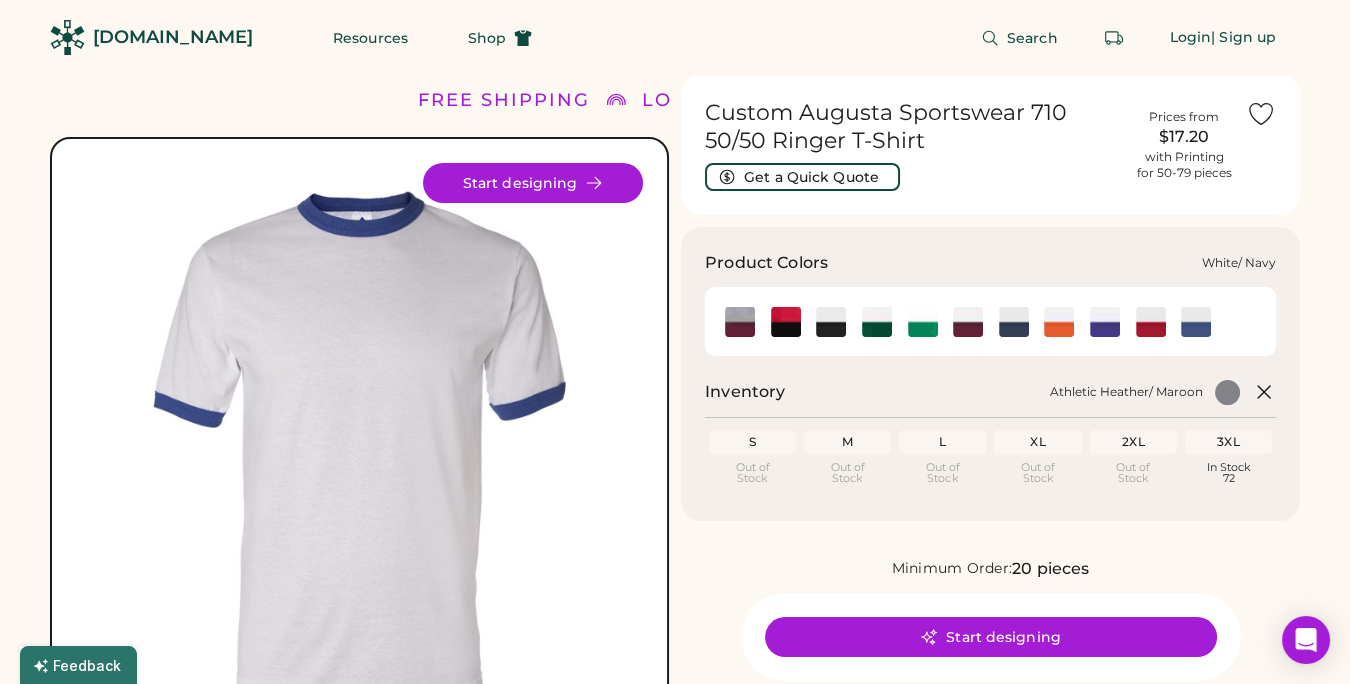 click 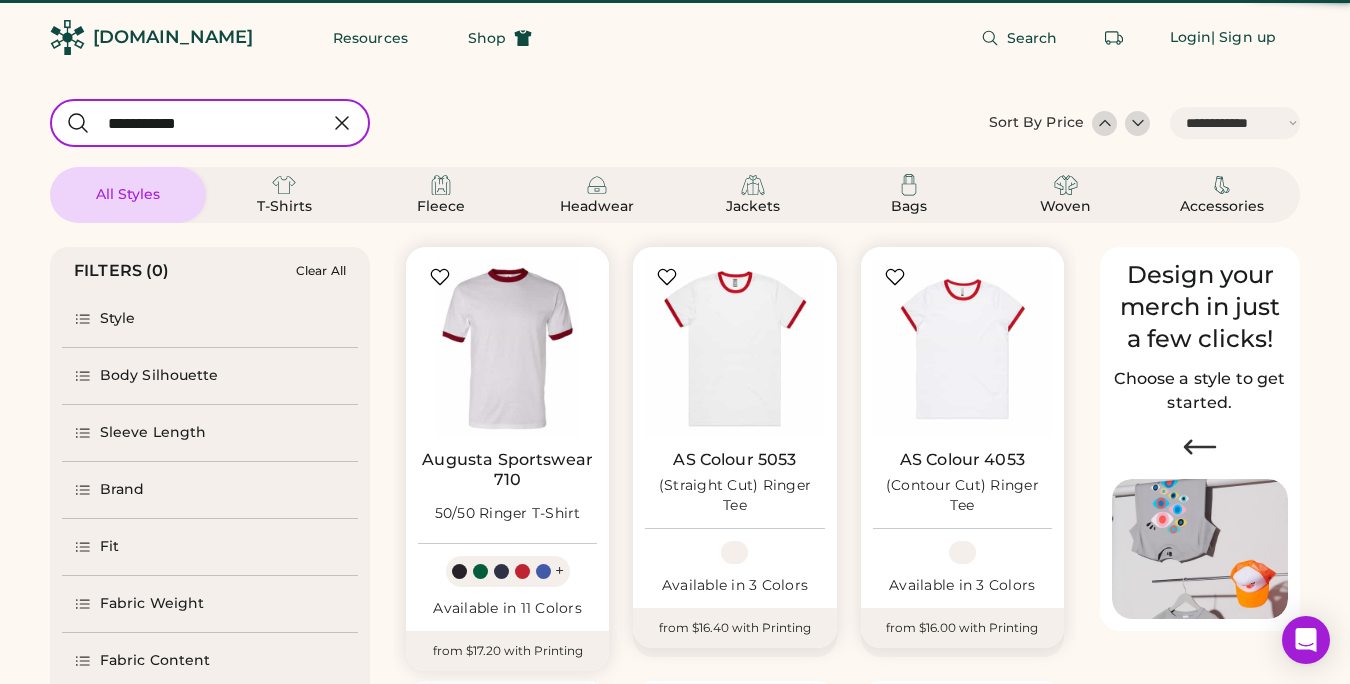 select on "*****" 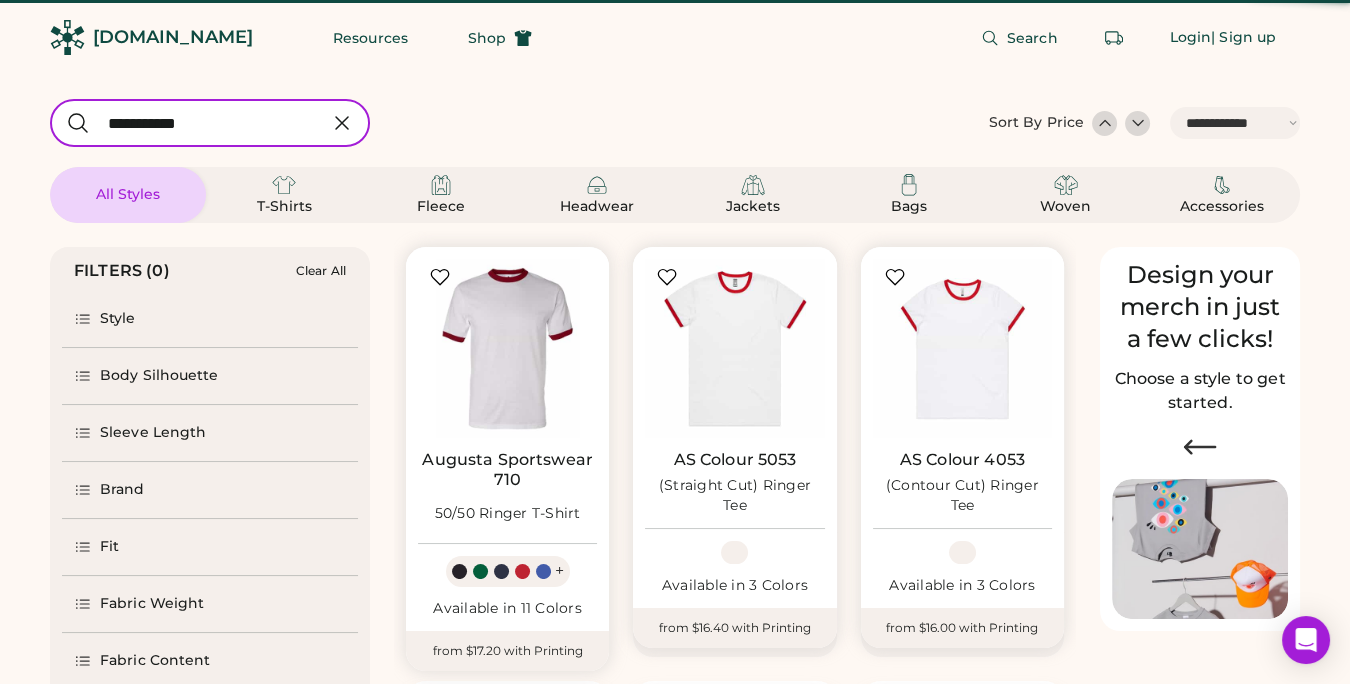 scroll, scrollTop: 0, scrollLeft: 0, axis: both 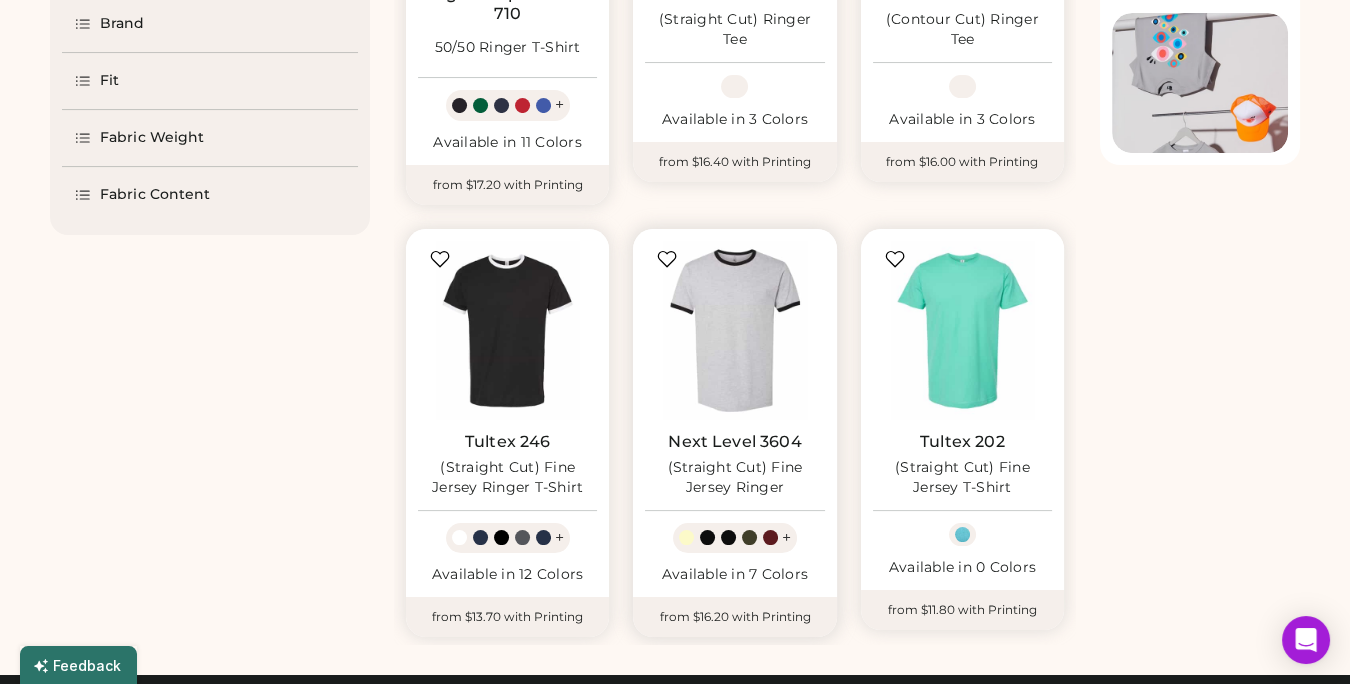 click at bounding box center (686, 537) 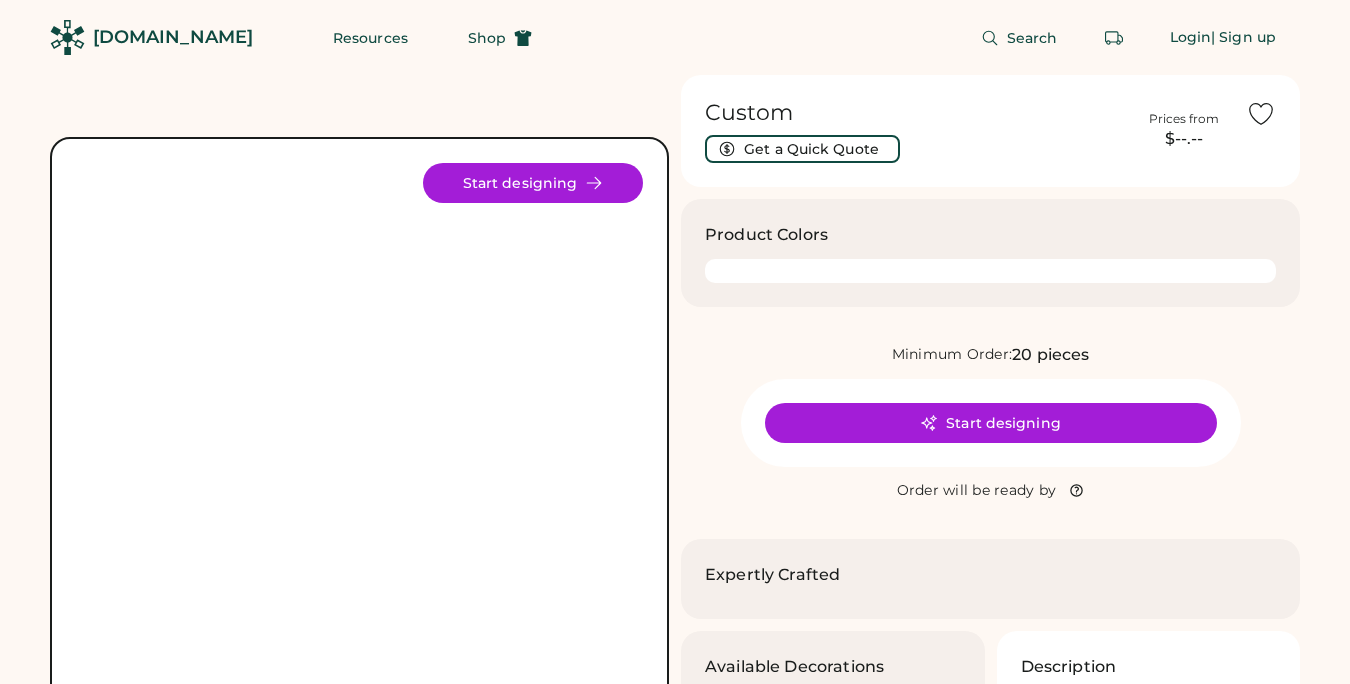 scroll, scrollTop: 0, scrollLeft: 0, axis: both 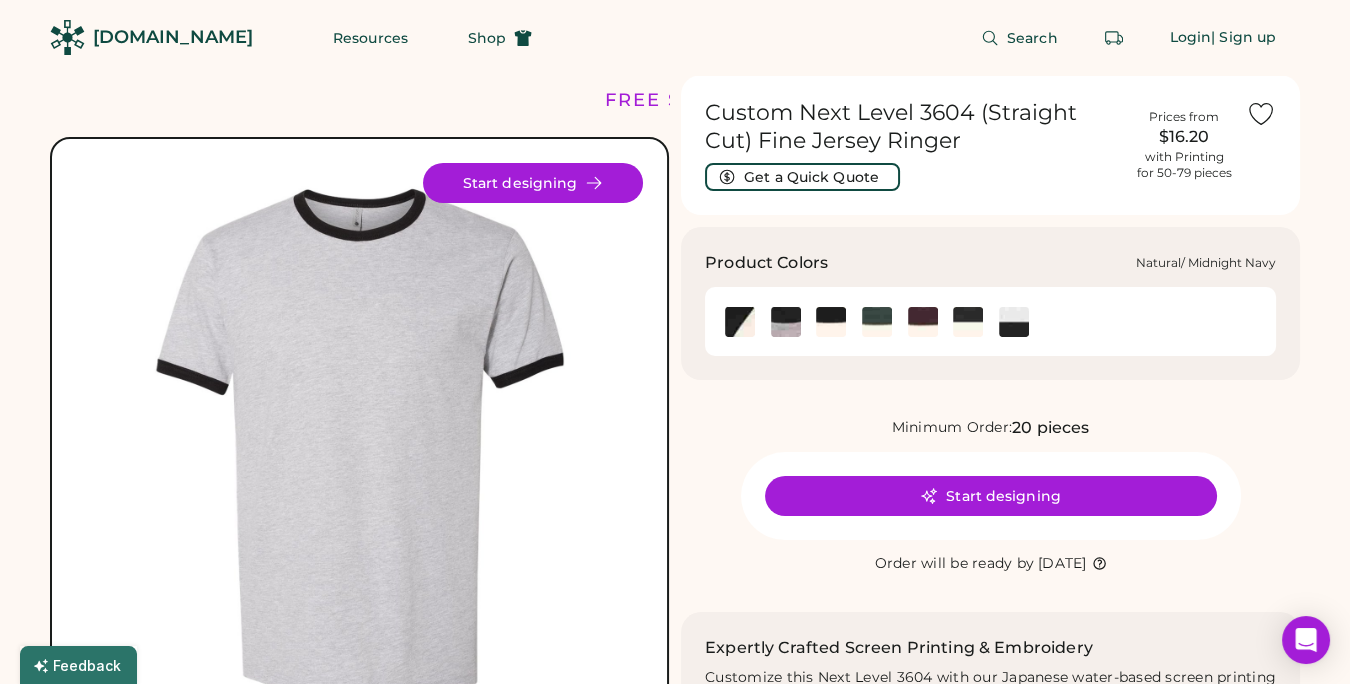 click 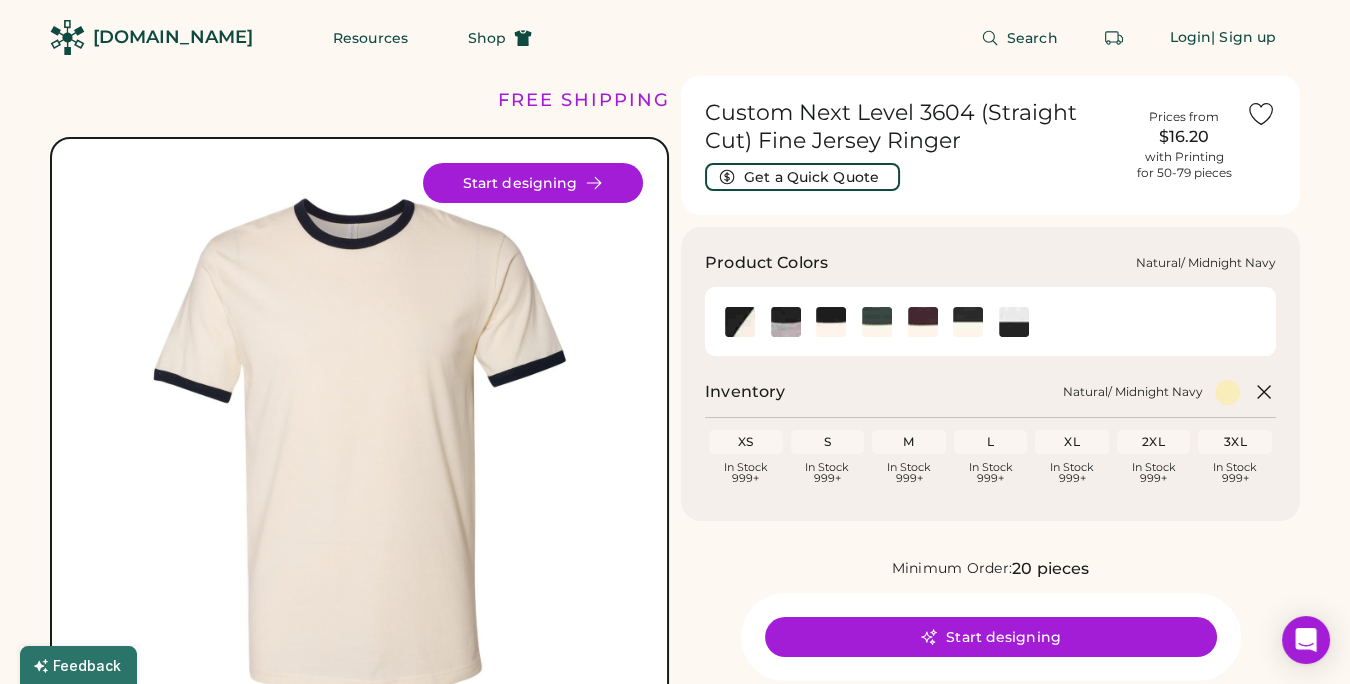 click 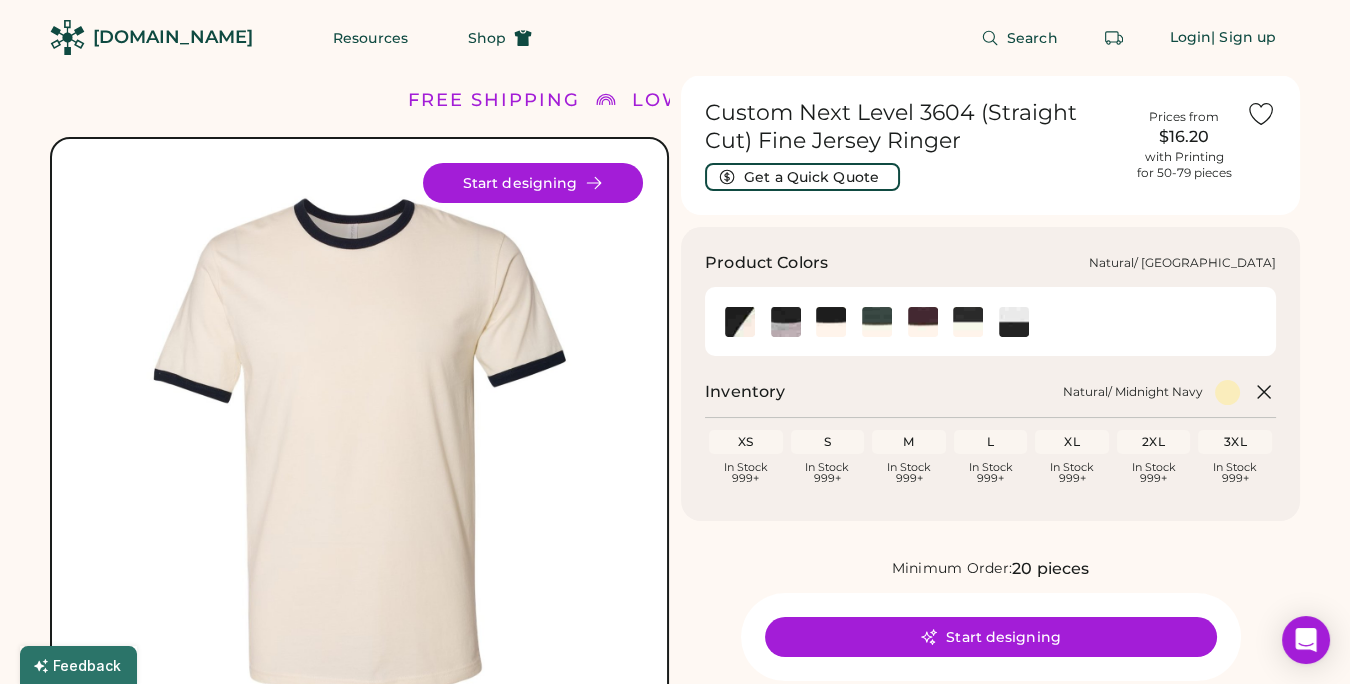 click 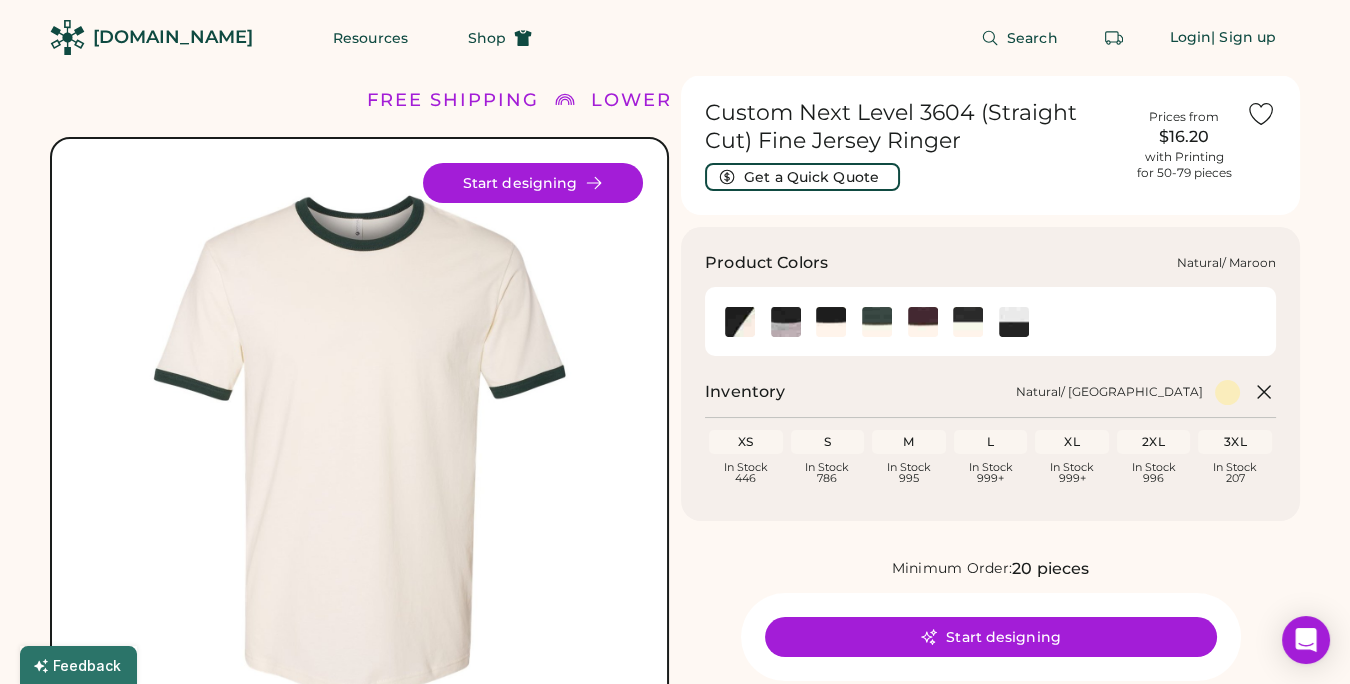 click 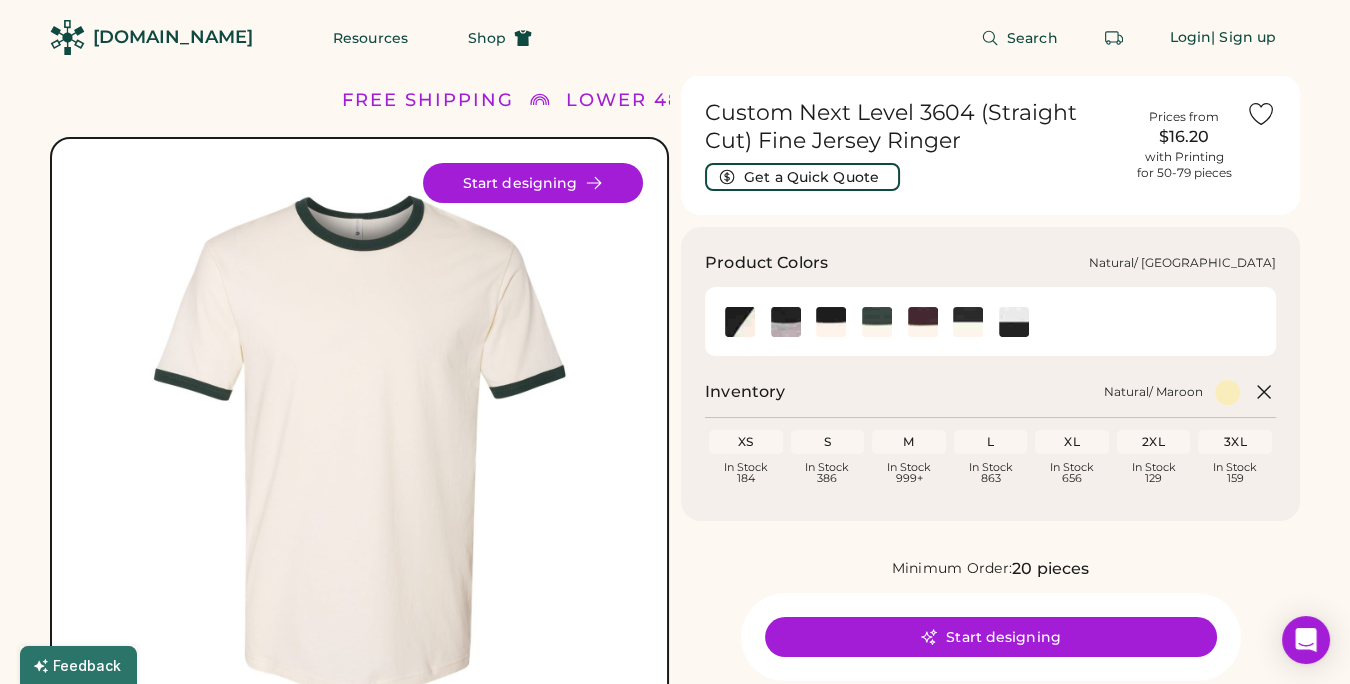 click at bounding box center (877, 321) 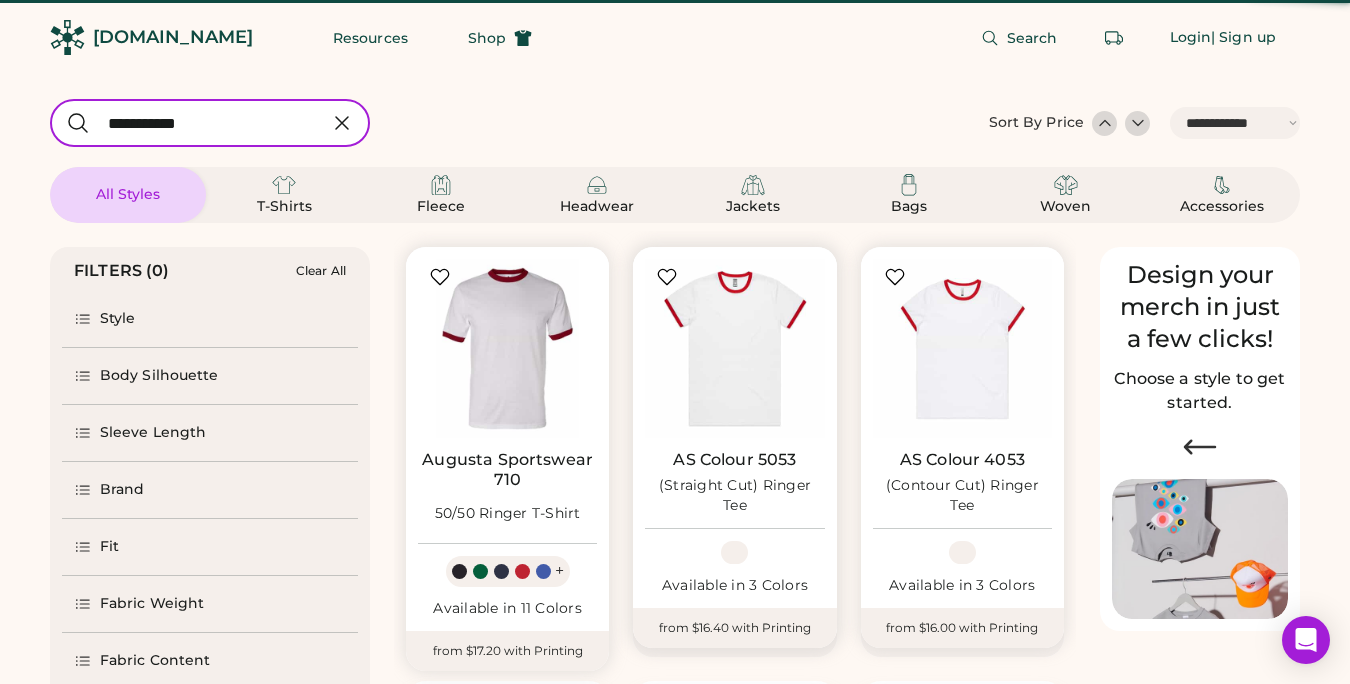 select on "*****" 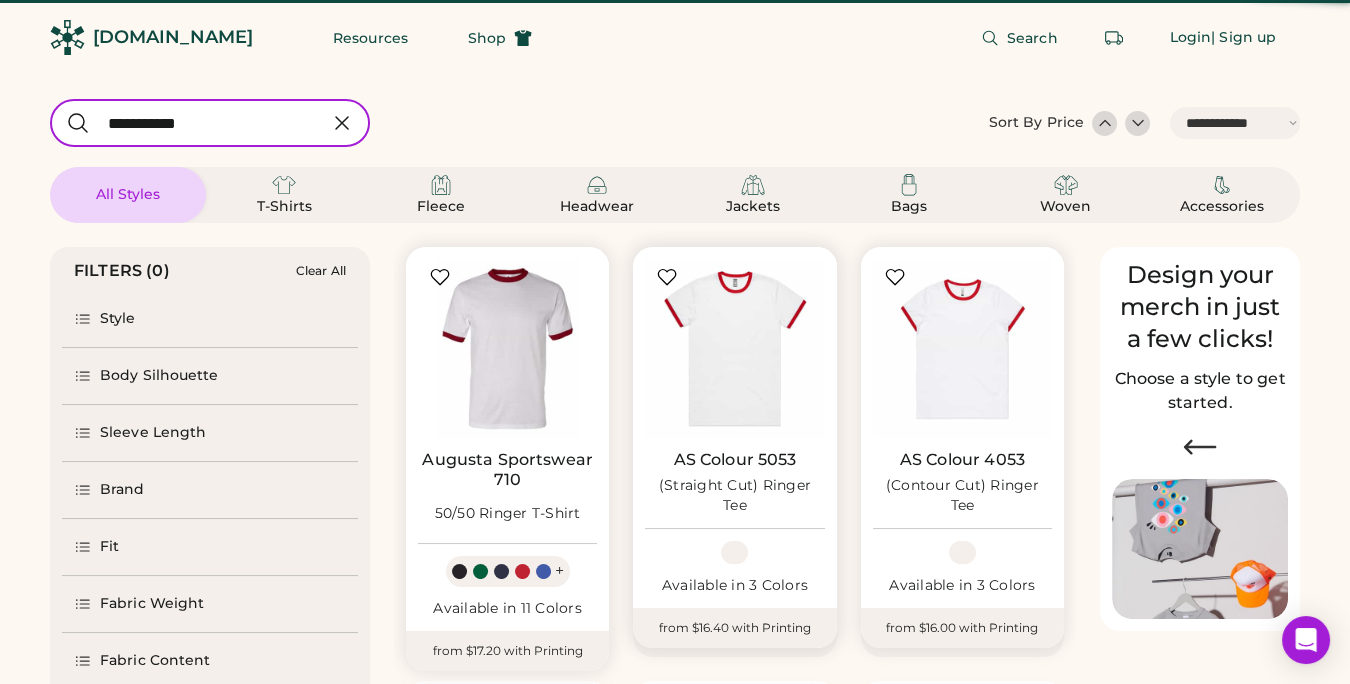 scroll, scrollTop: 0, scrollLeft: 0, axis: both 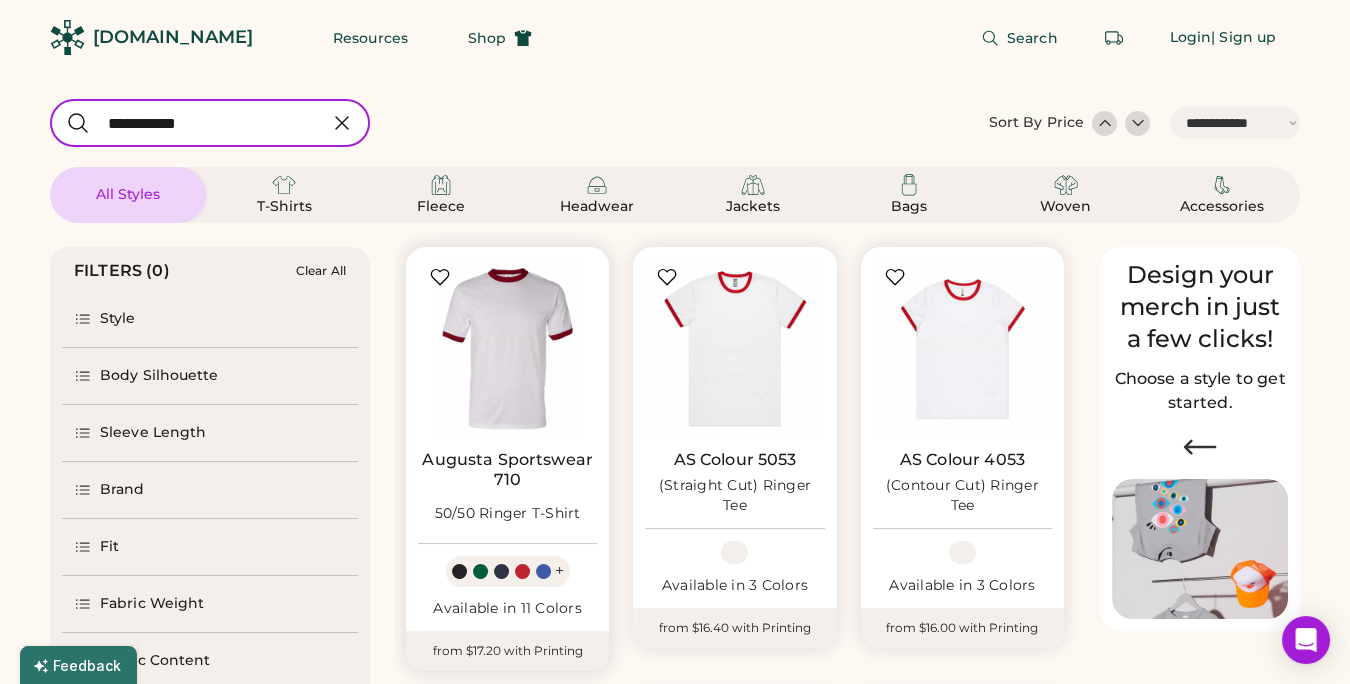 click at bounding box center [543, 571] 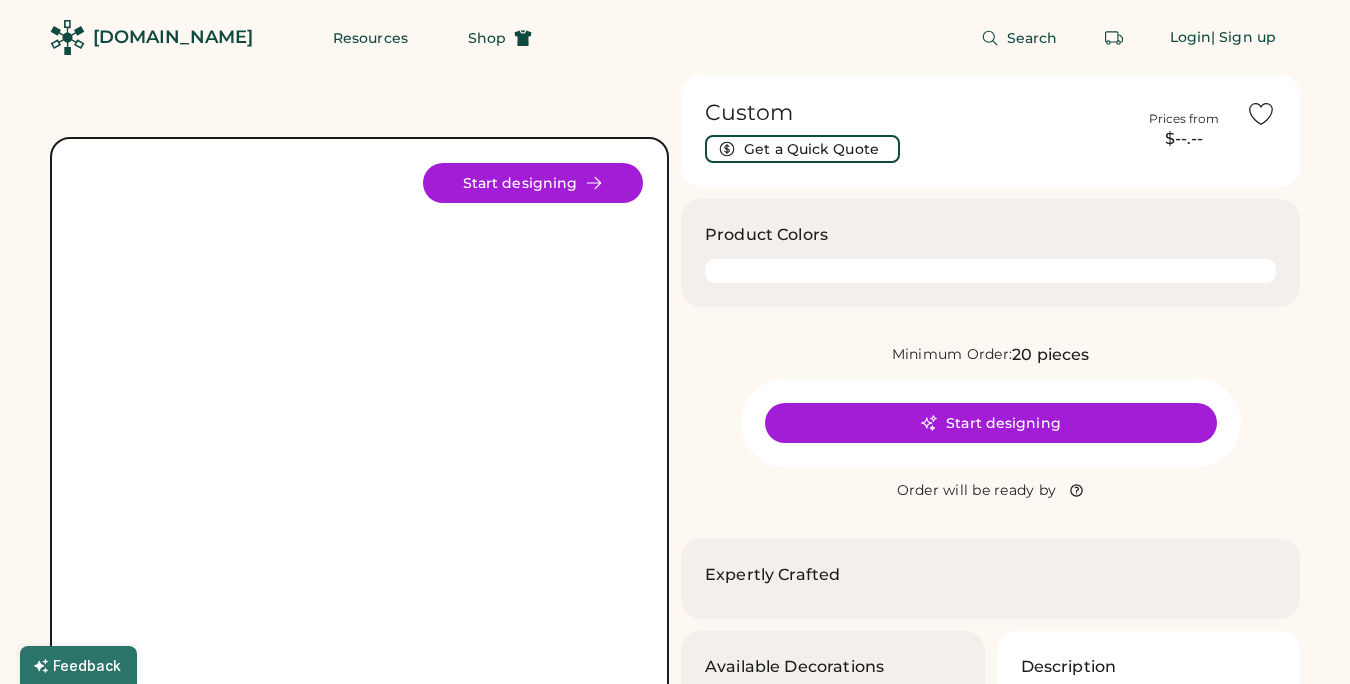 scroll, scrollTop: 0, scrollLeft: 0, axis: both 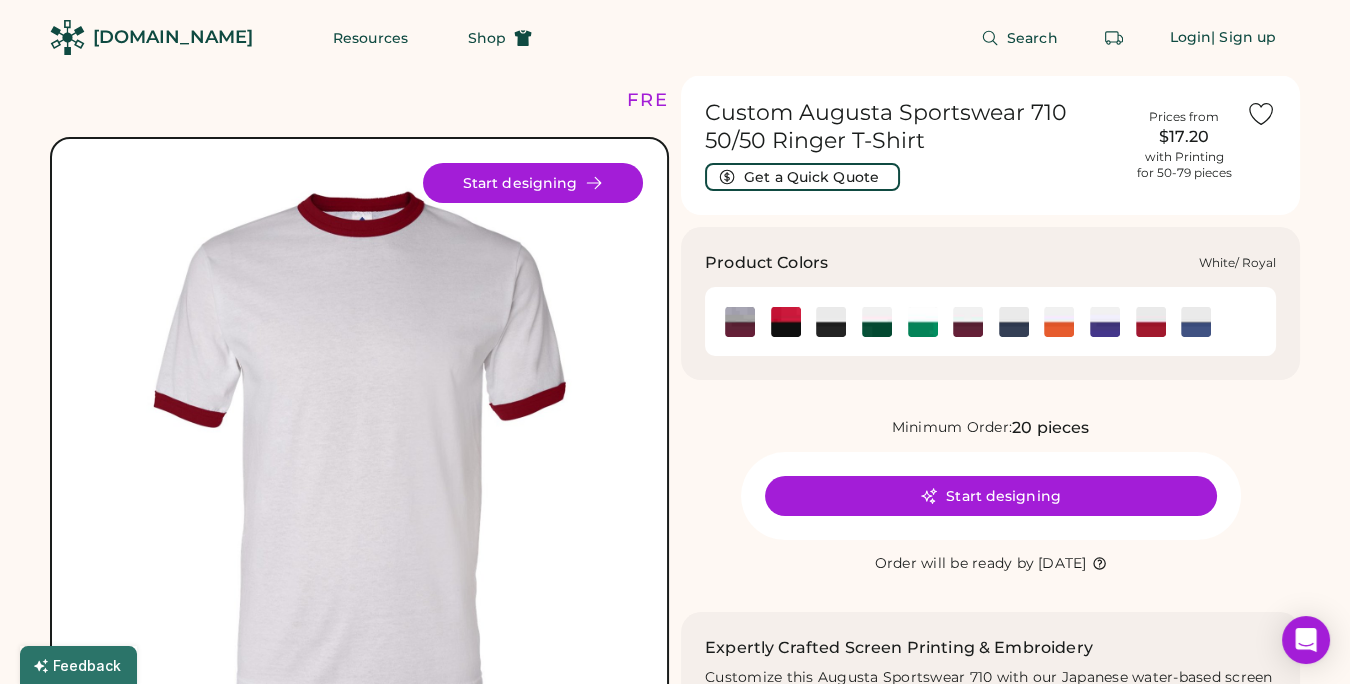 click 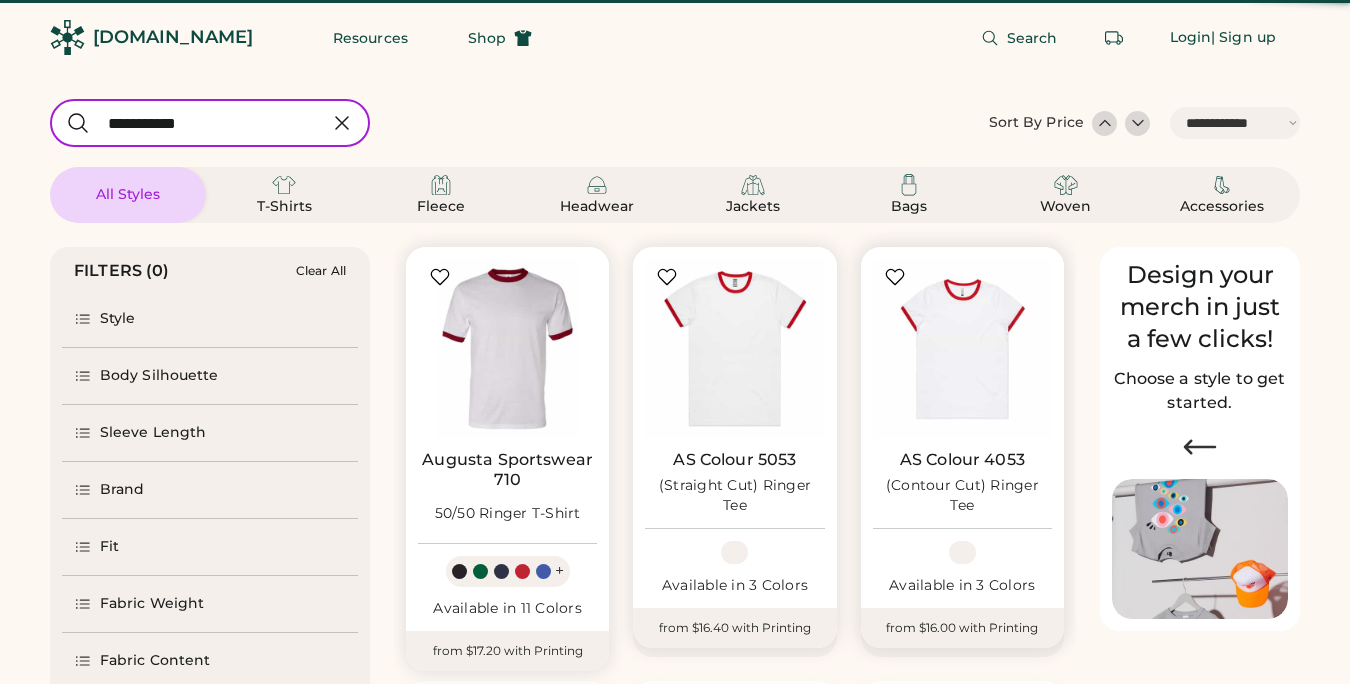 select on "*****" 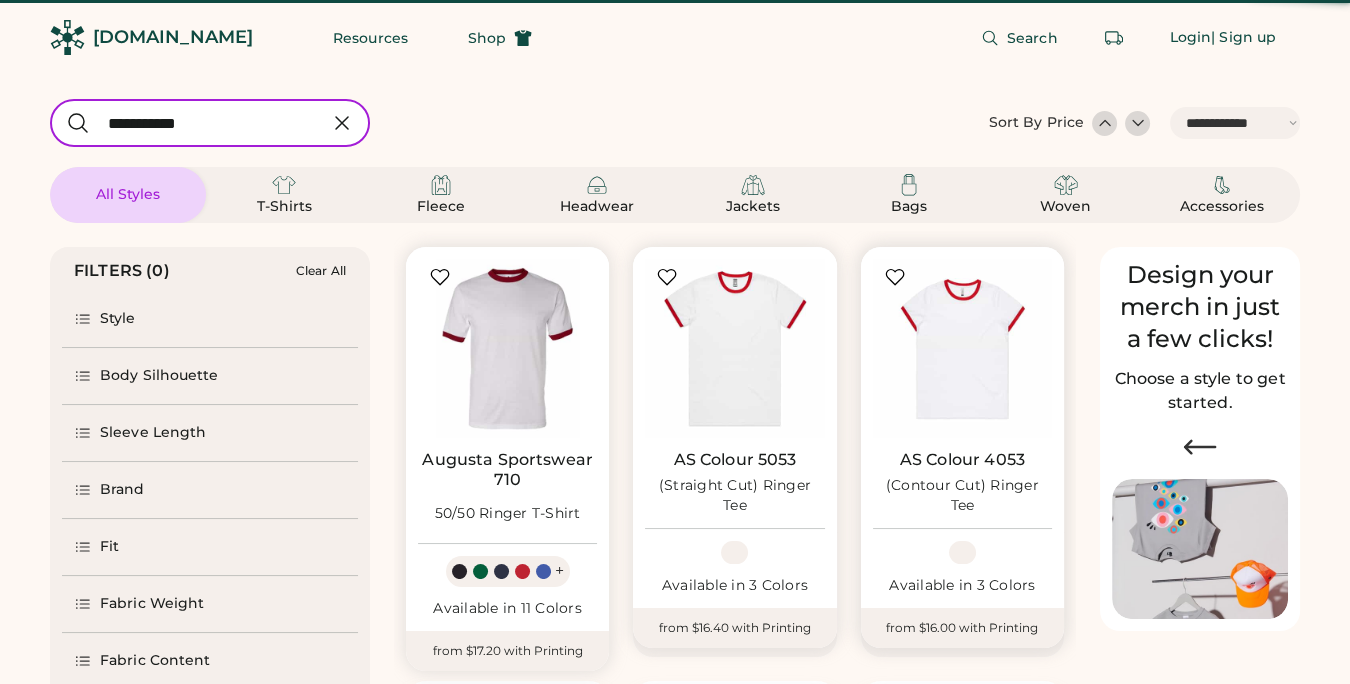 scroll, scrollTop: 0, scrollLeft: 0, axis: both 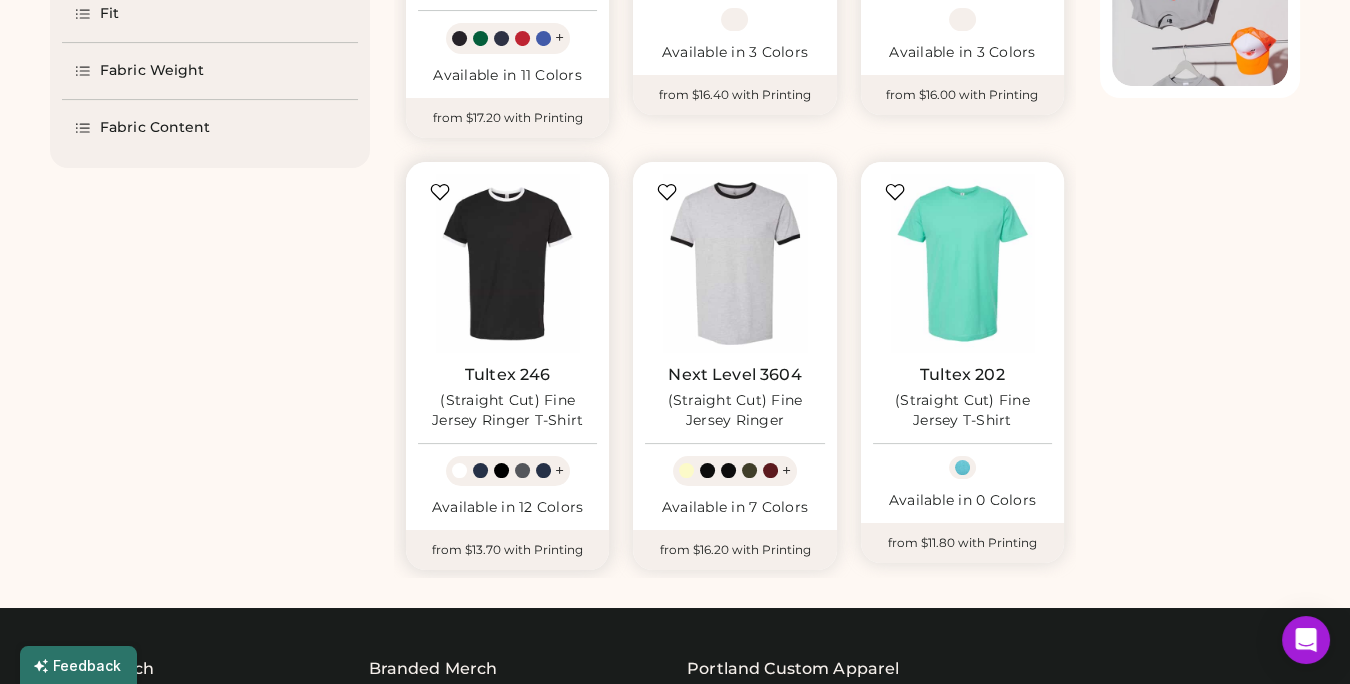 click on "Tultex 246" at bounding box center [508, 375] 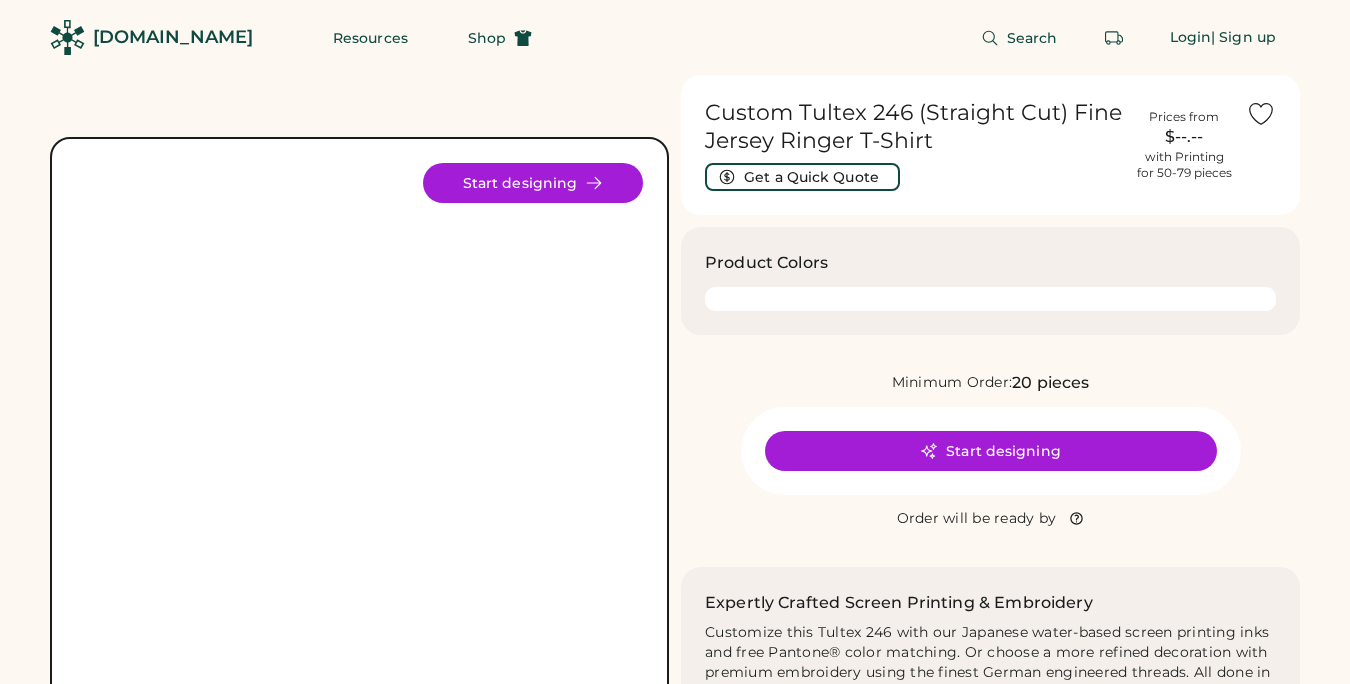 scroll, scrollTop: 0, scrollLeft: 0, axis: both 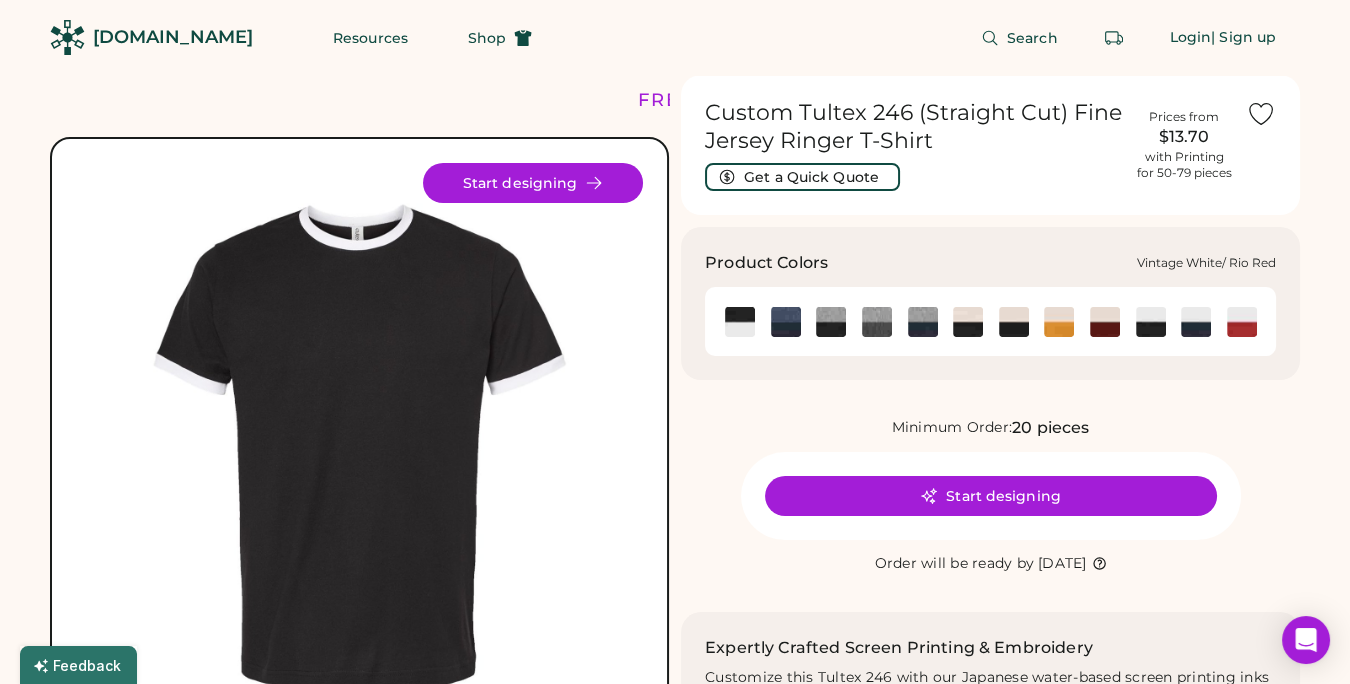 click 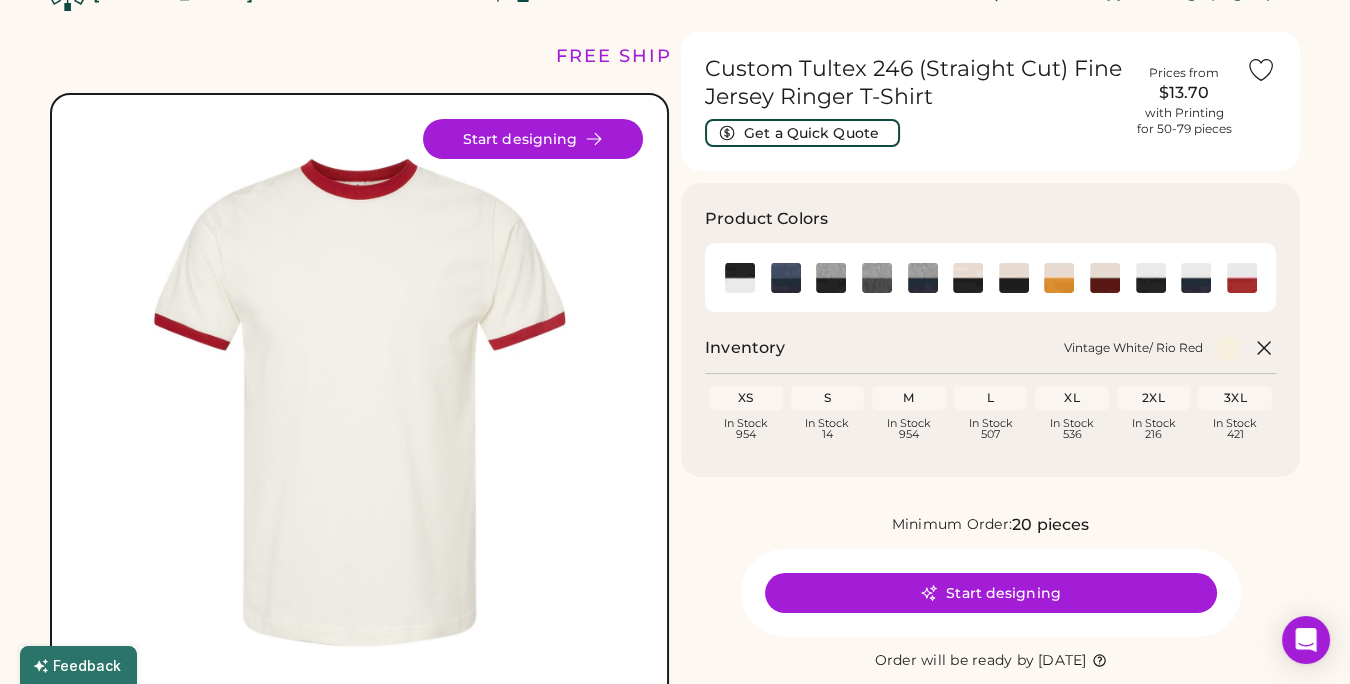scroll, scrollTop: 66, scrollLeft: 0, axis: vertical 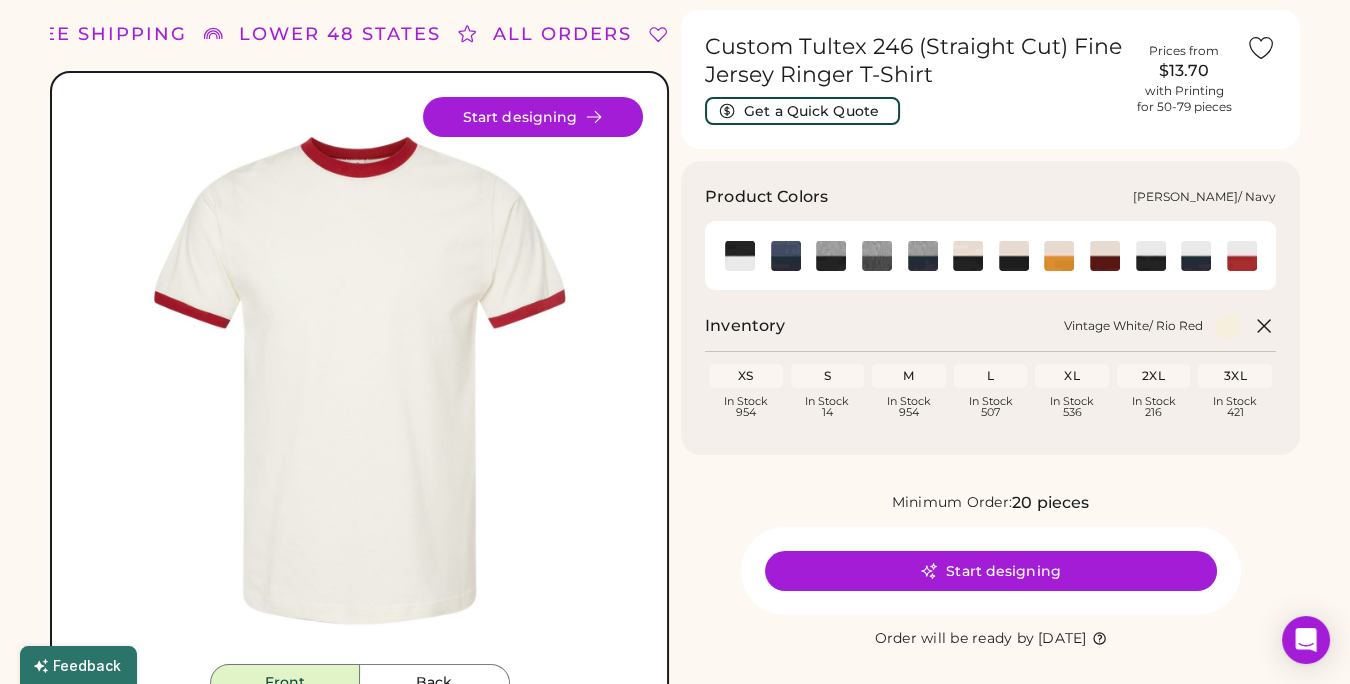 click 